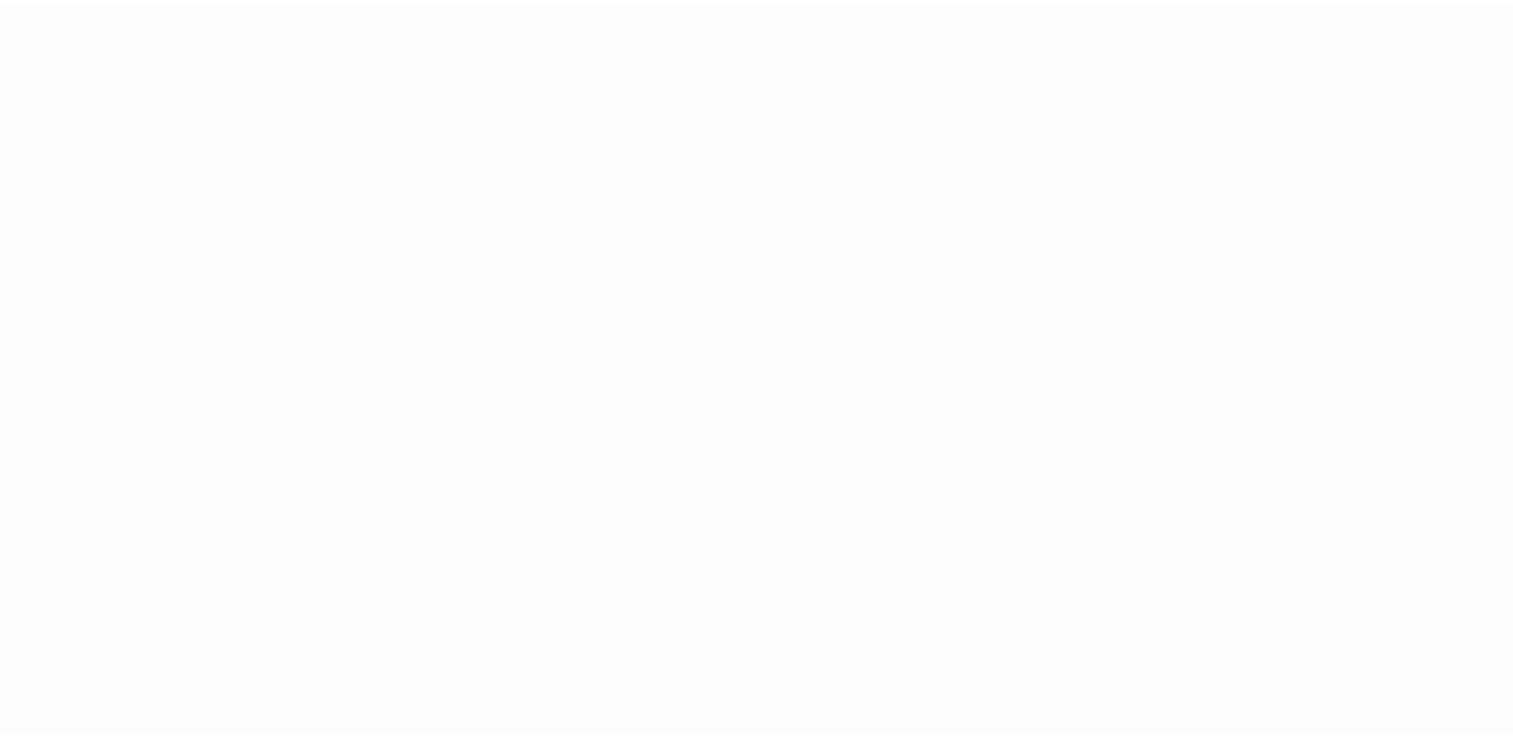 scroll, scrollTop: 0, scrollLeft: 0, axis: both 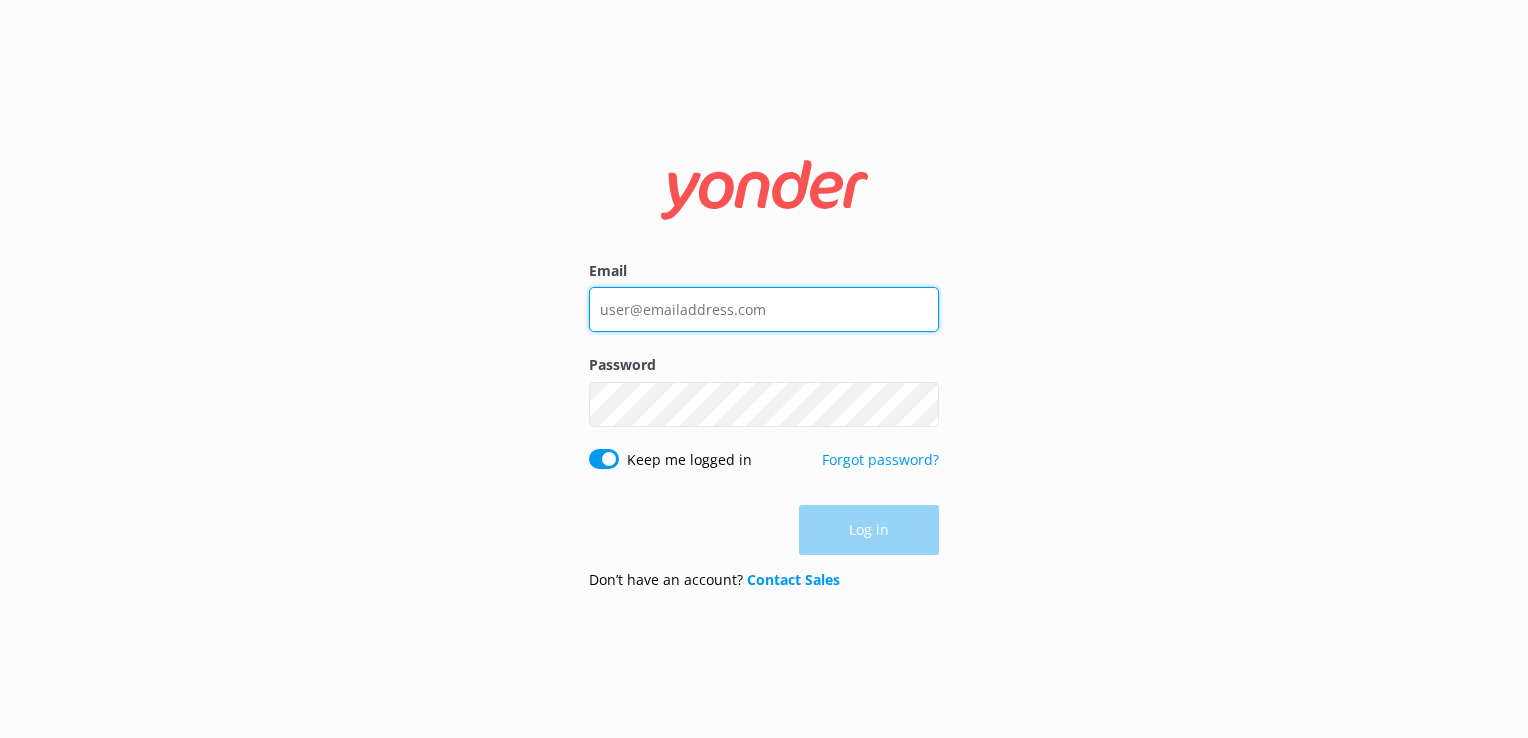 type on "[EMAIL_ADDRESS][DOMAIN_NAME]" 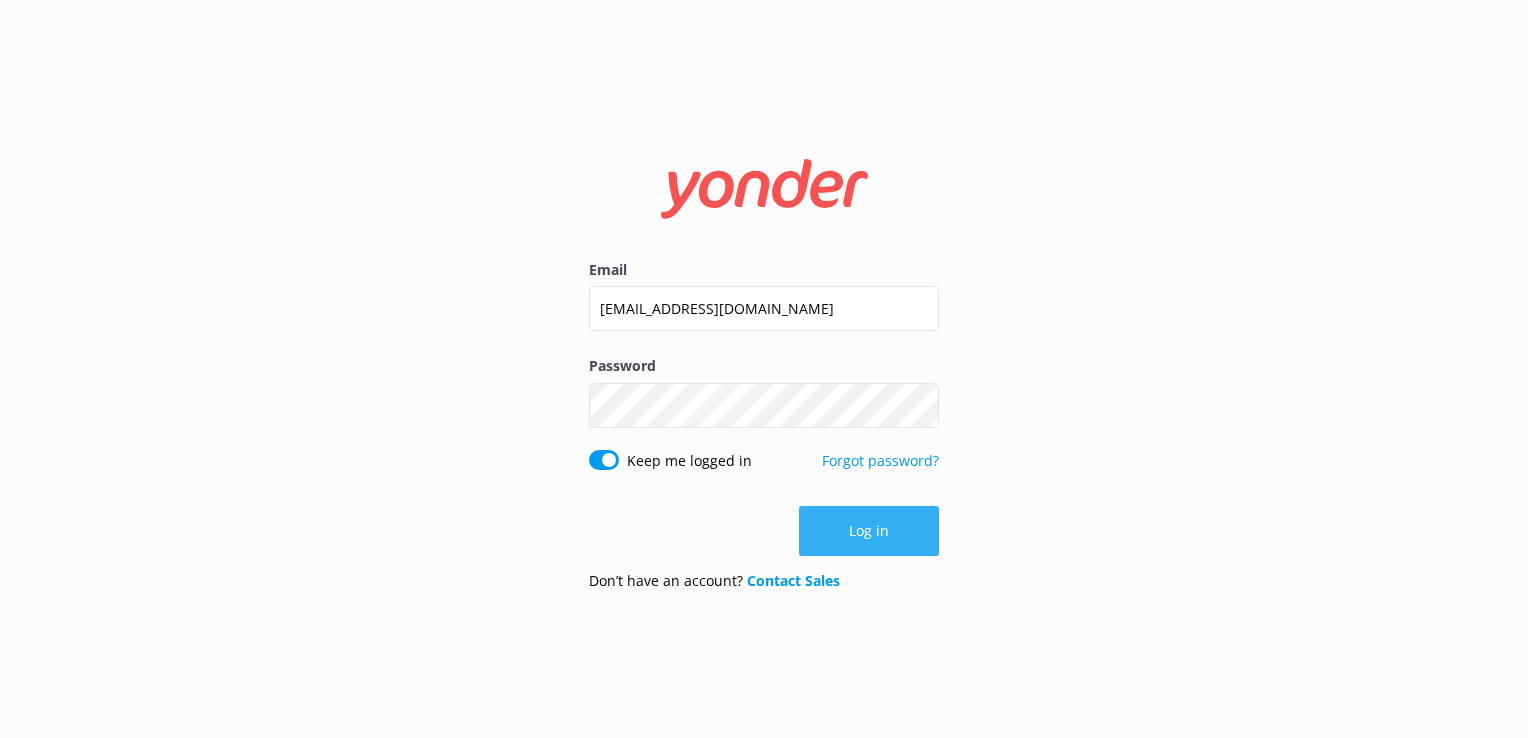 click on "Log in" at bounding box center (764, 531) 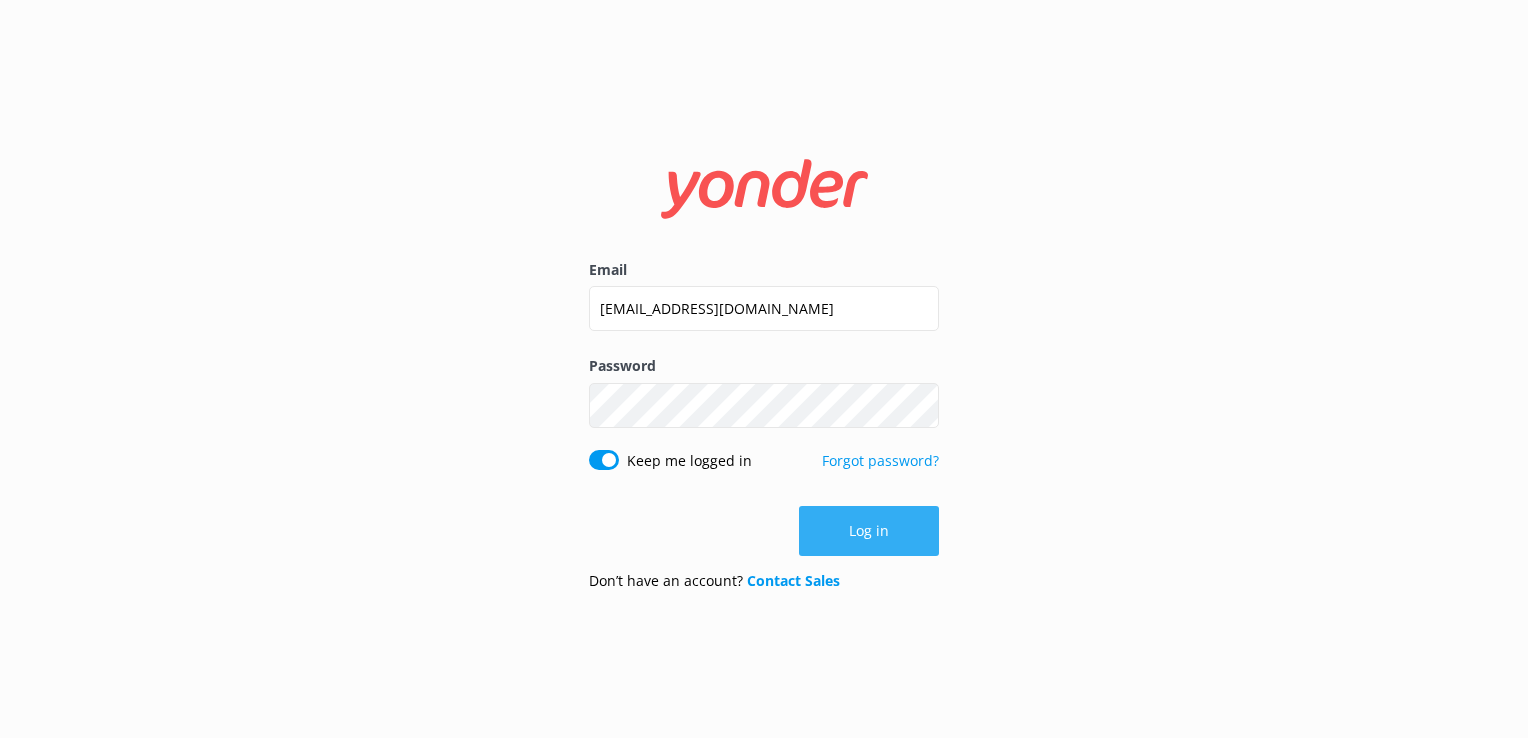 click on "Log in" at bounding box center [869, 531] 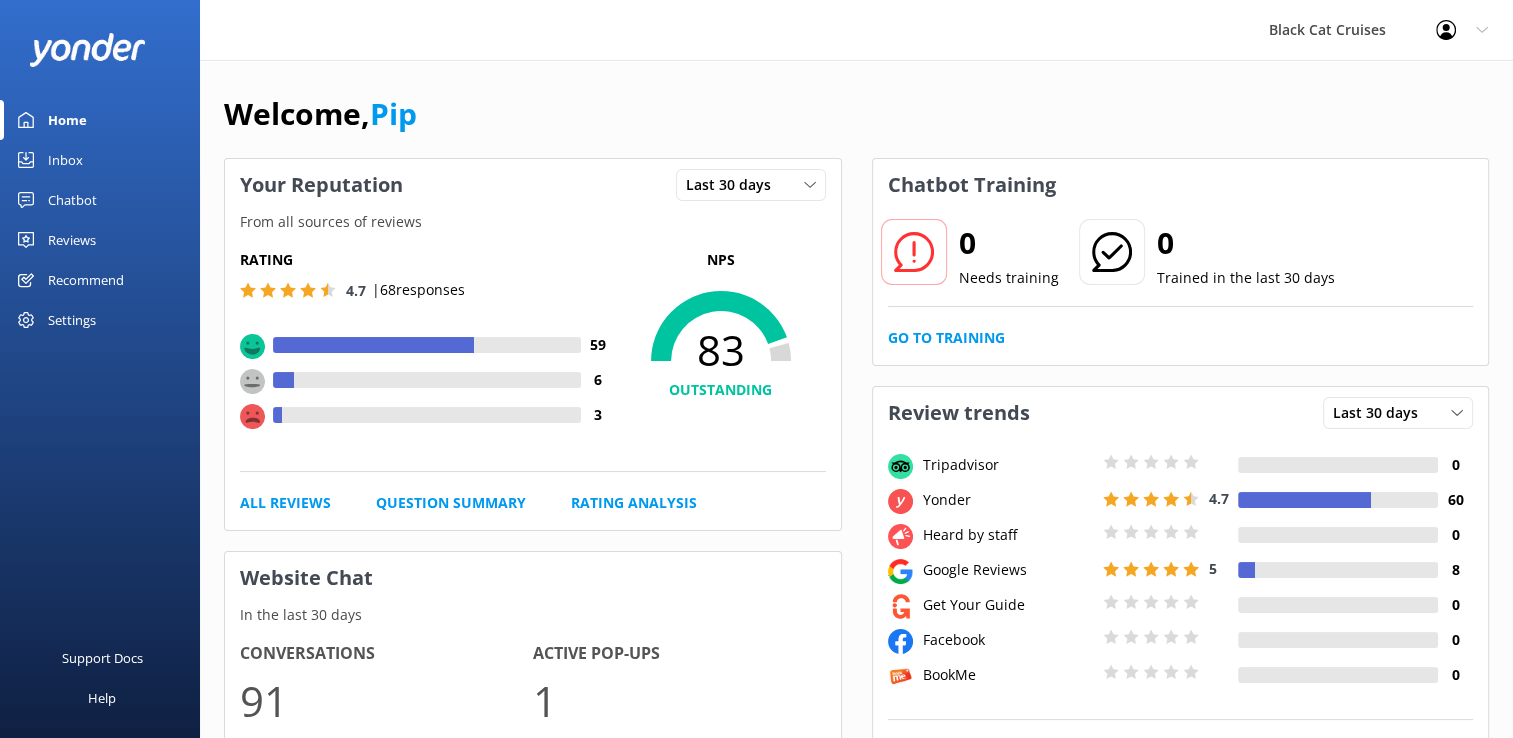 click on "Reviews" at bounding box center (72, 240) 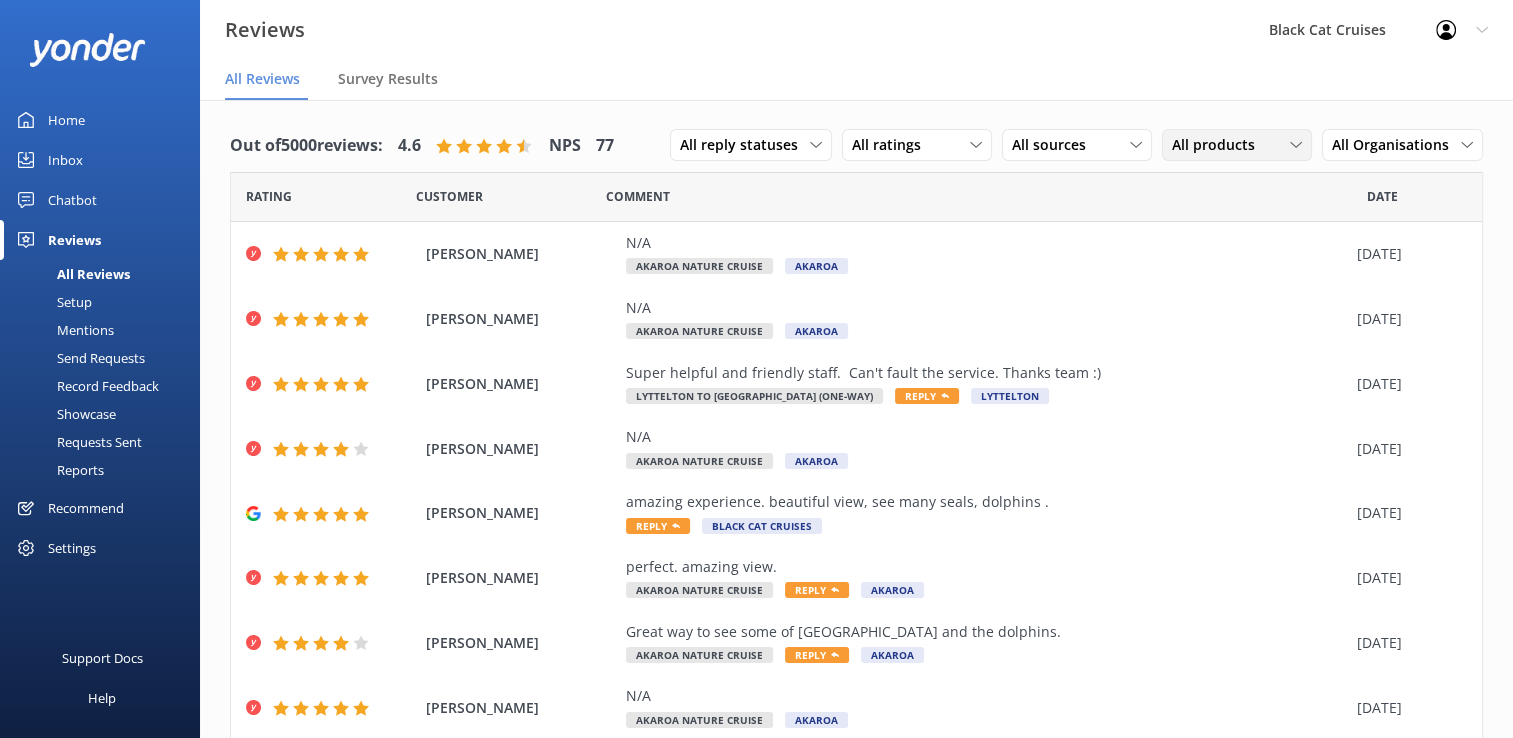 click on "All products" at bounding box center (1237, 145) 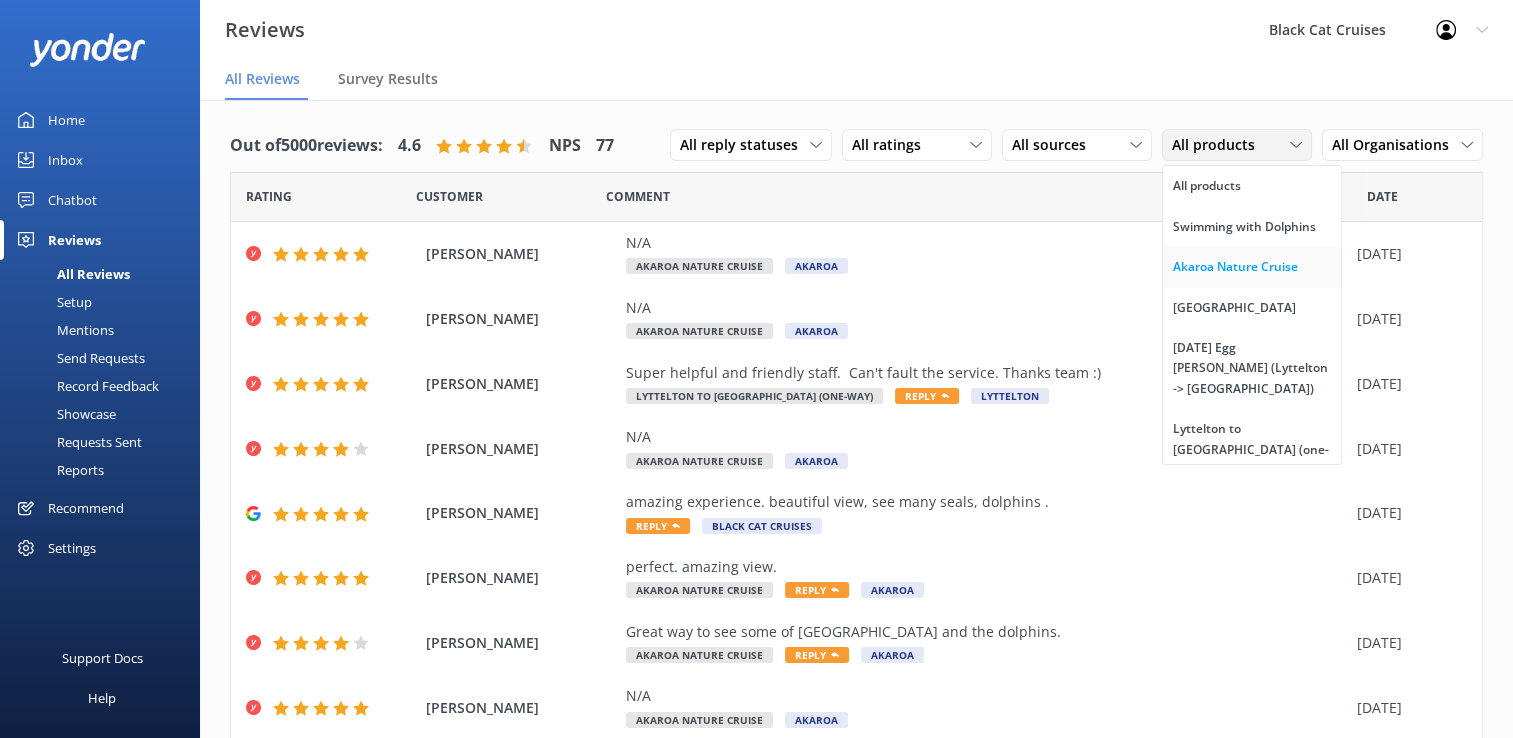 click on "Akaroa Nature Cruise" at bounding box center (1235, 267) 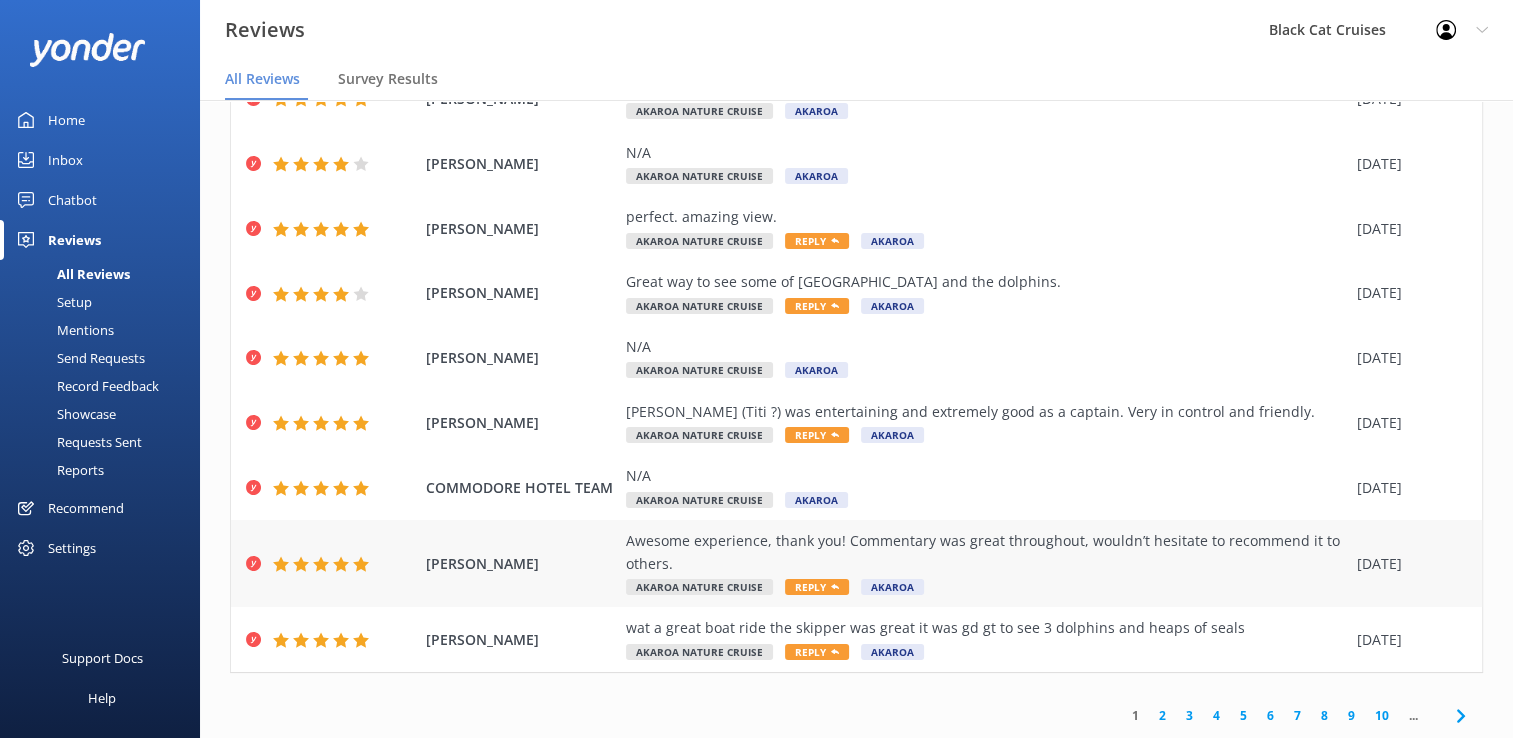 scroll, scrollTop: 272, scrollLeft: 0, axis: vertical 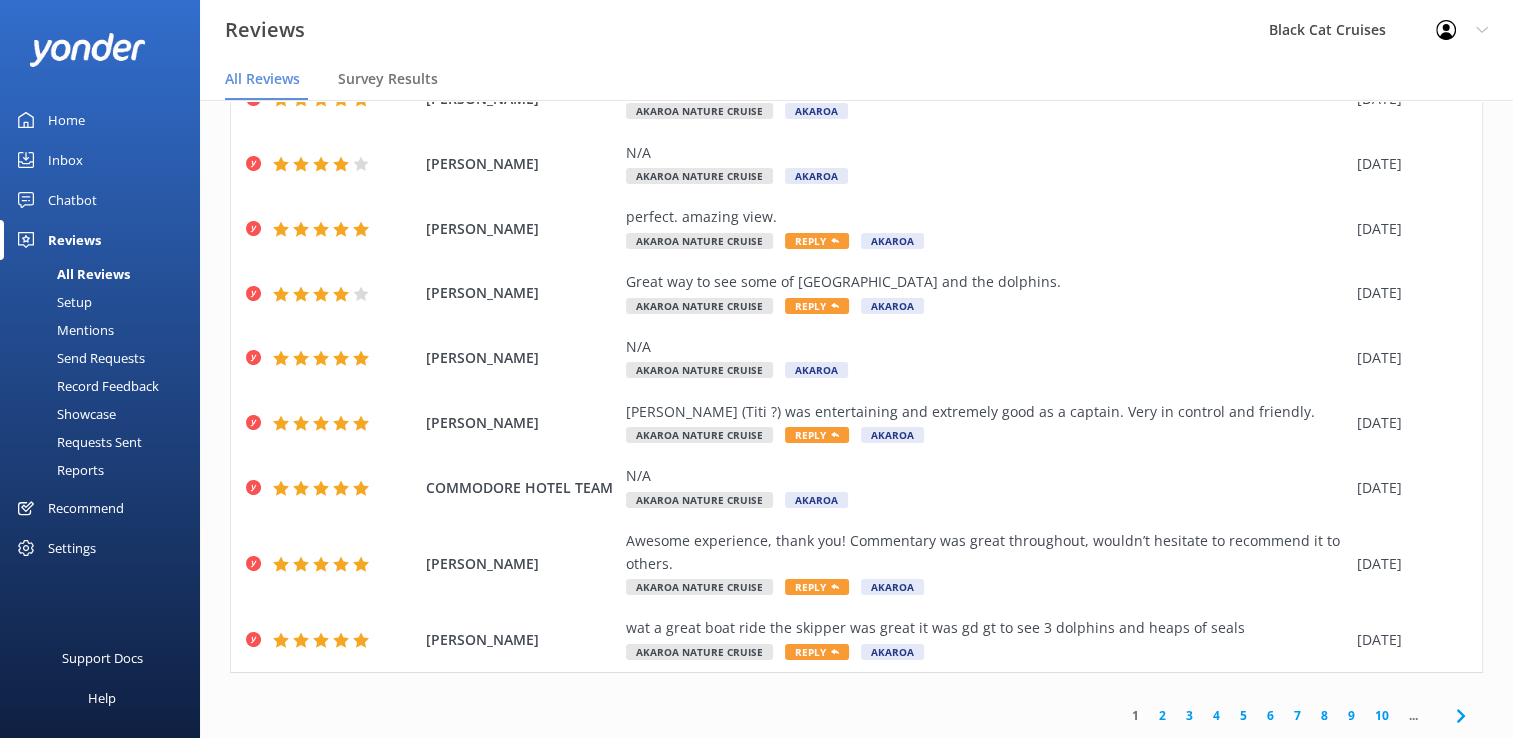click on "2" at bounding box center (1162, 715) 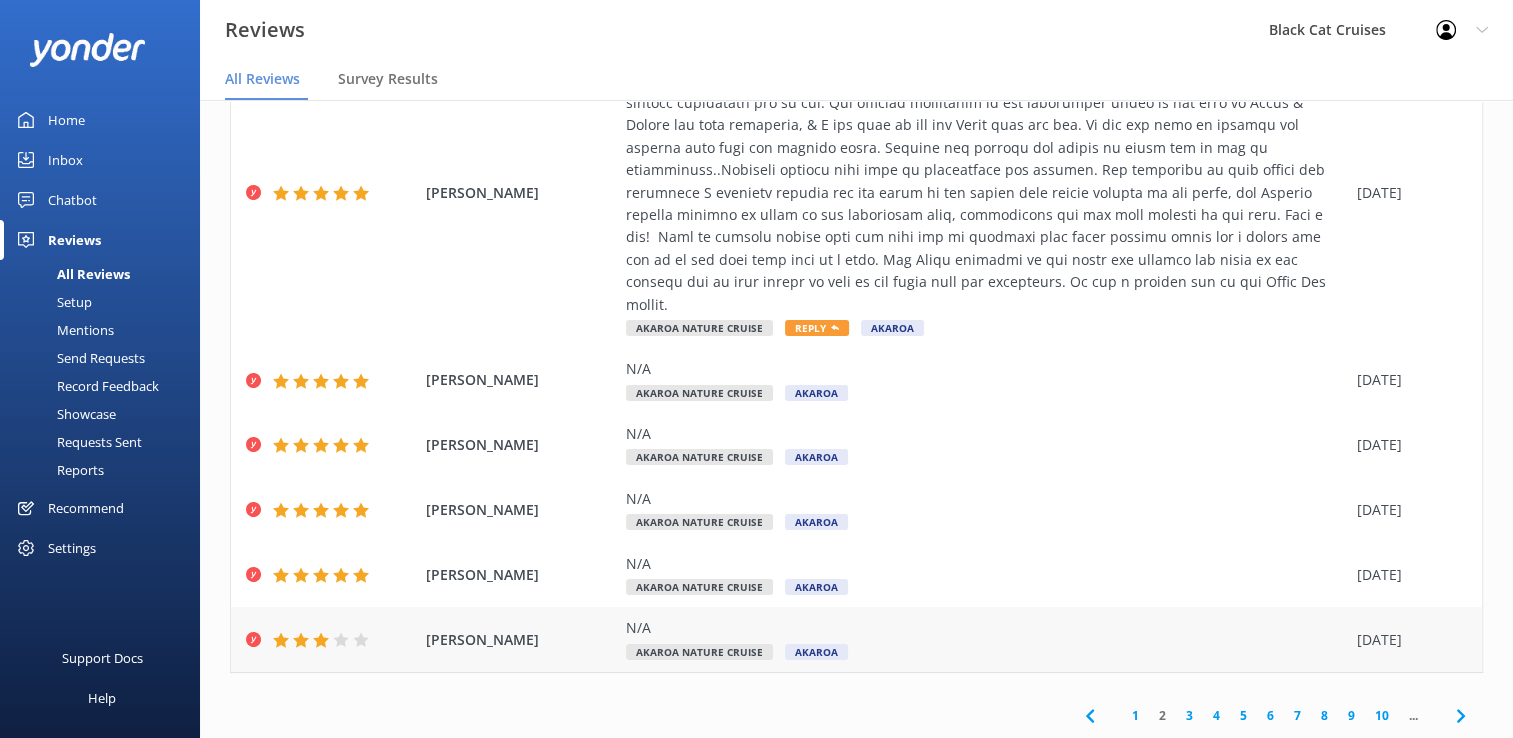 scroll, scrollTop: 764, scrollLeft: 0, axis: vertical 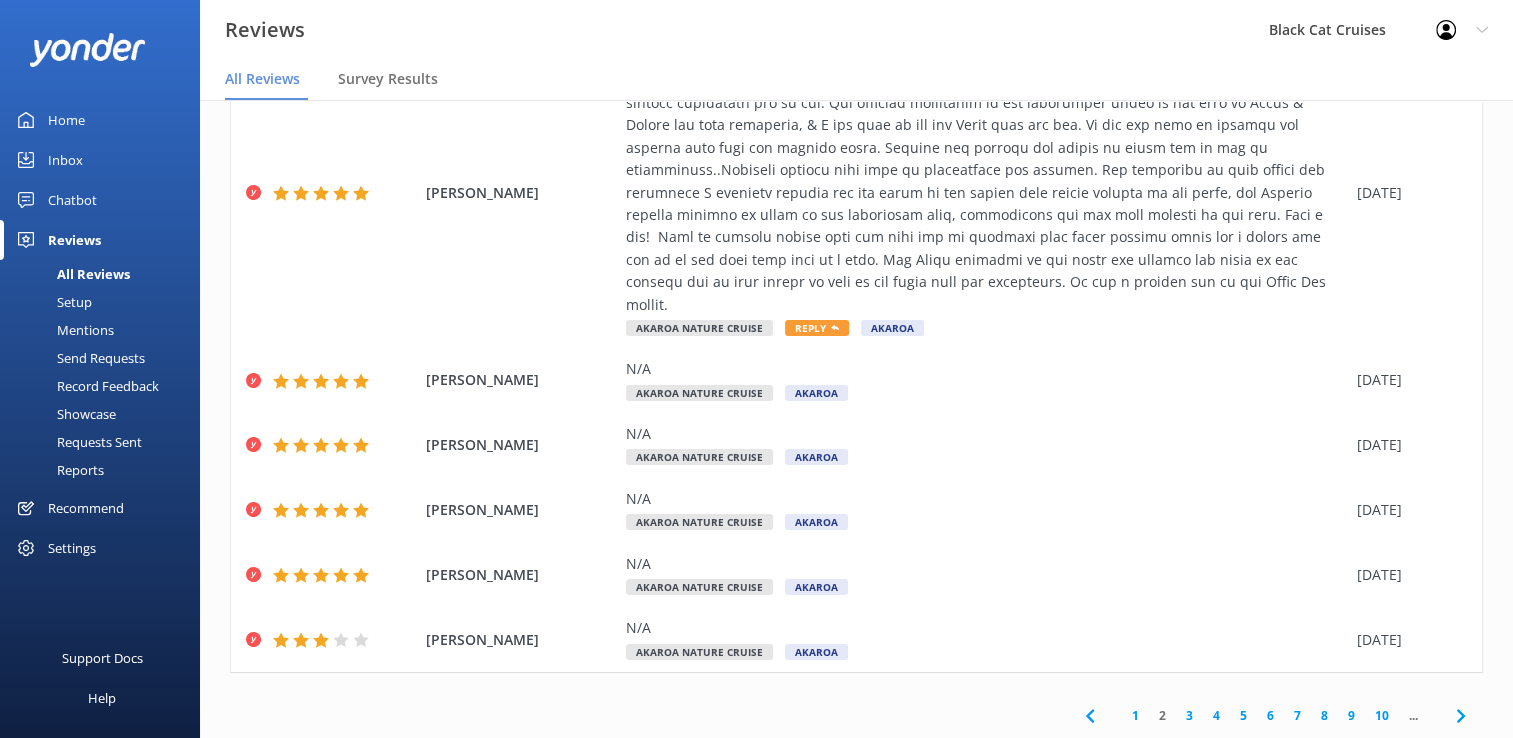 click on "3" at bounding box center (1189, 715) 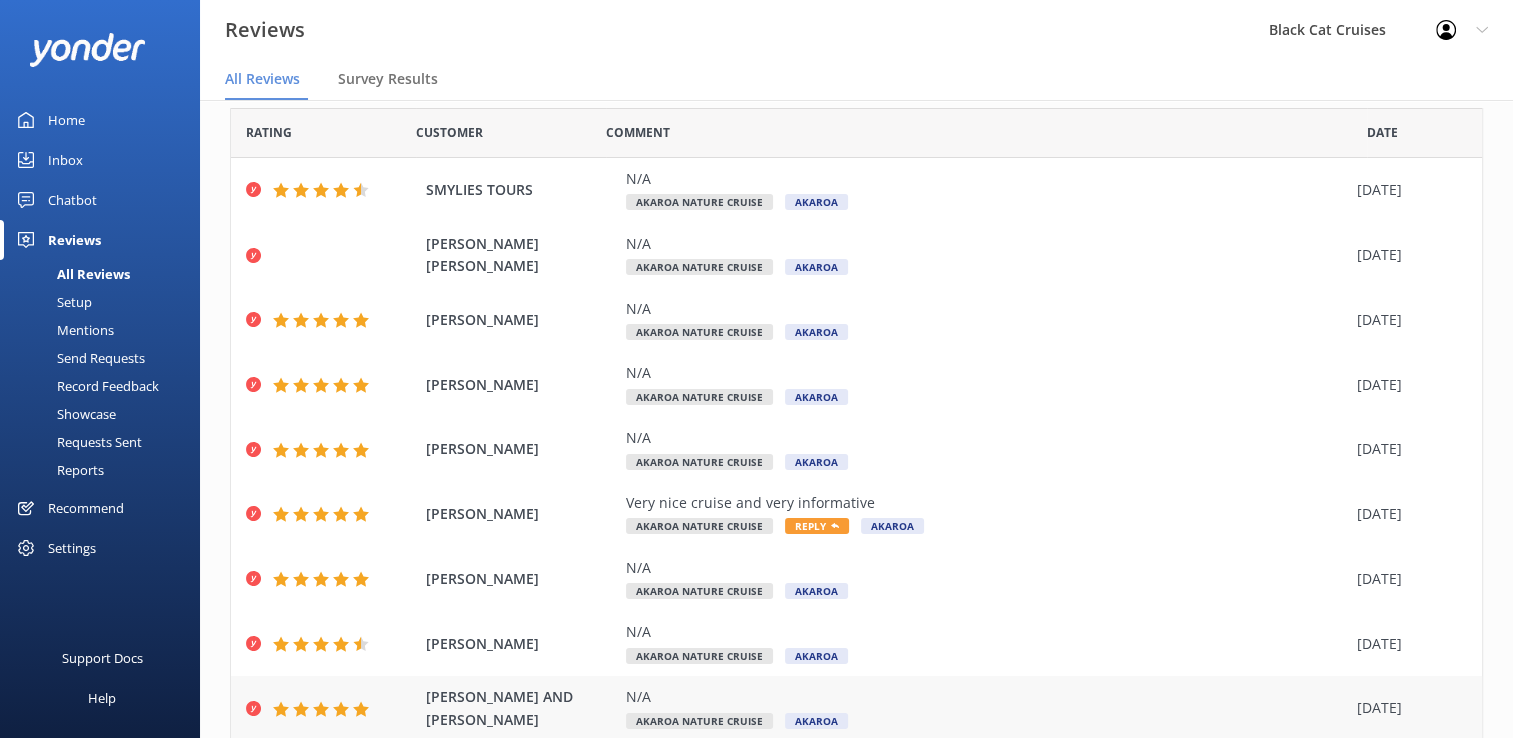 scroll, scrollTop: 249, scrollLeft: 0, axis: vertical 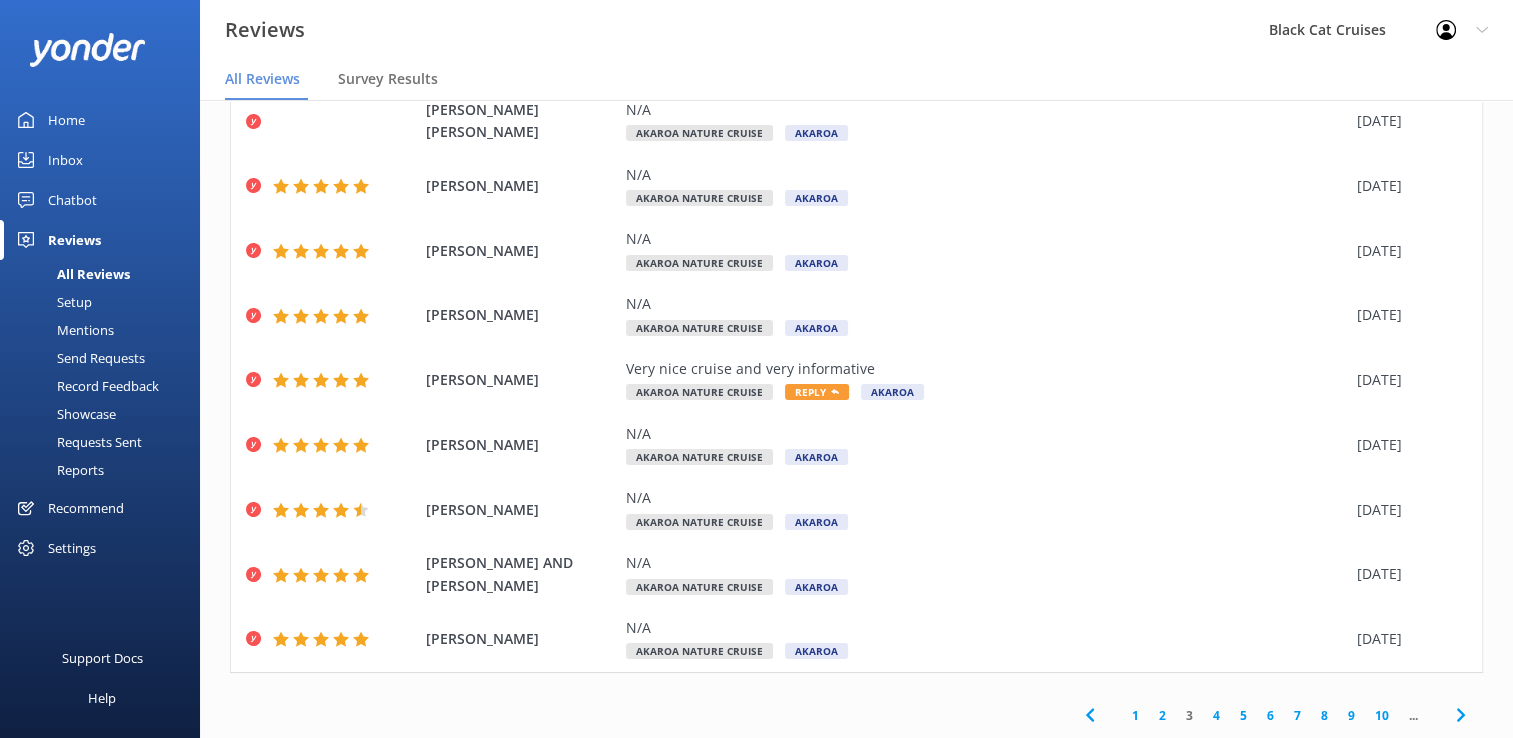 click on "4" at bounding box center (1216, 715) 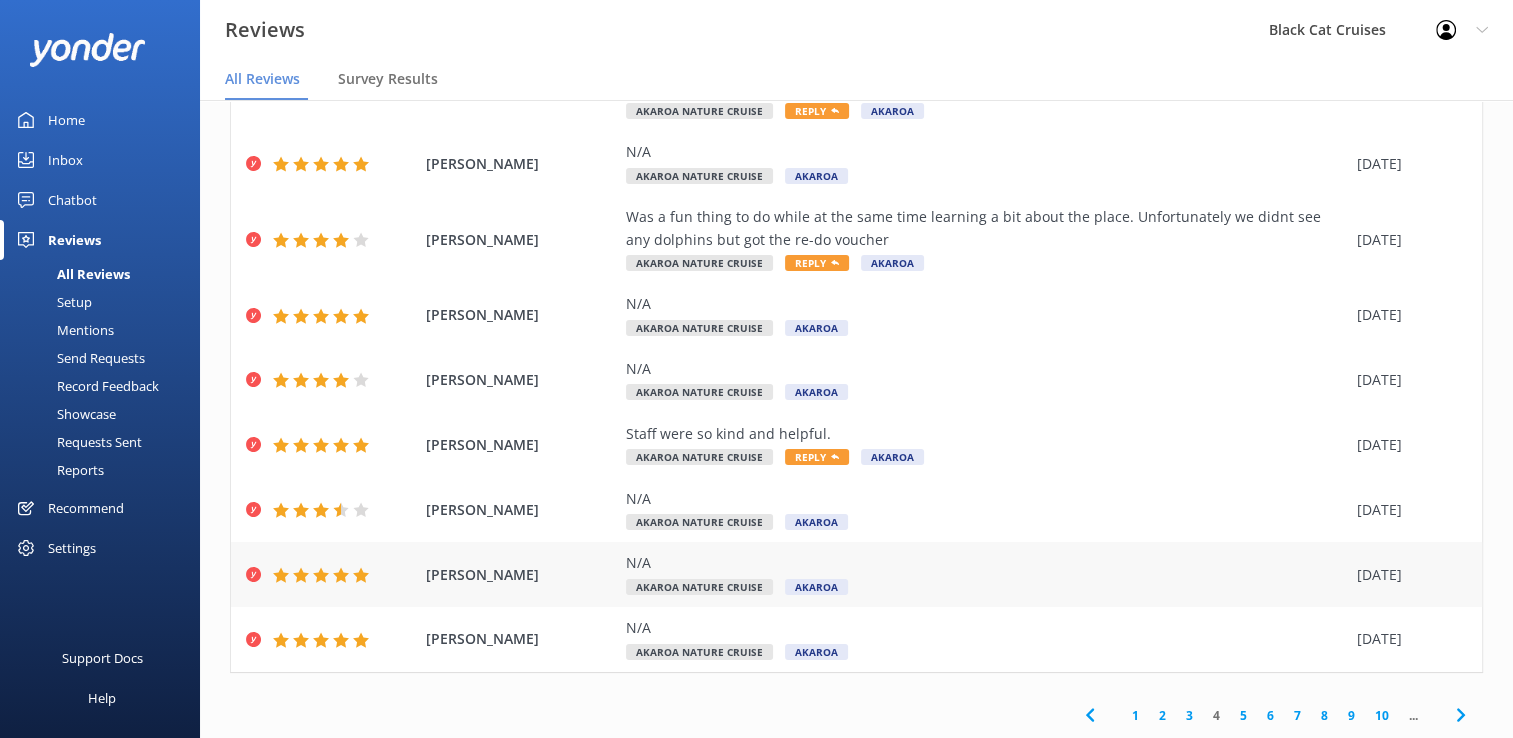 scroll, scrollTop: 316, scrollLeft: 0, axis: vertical 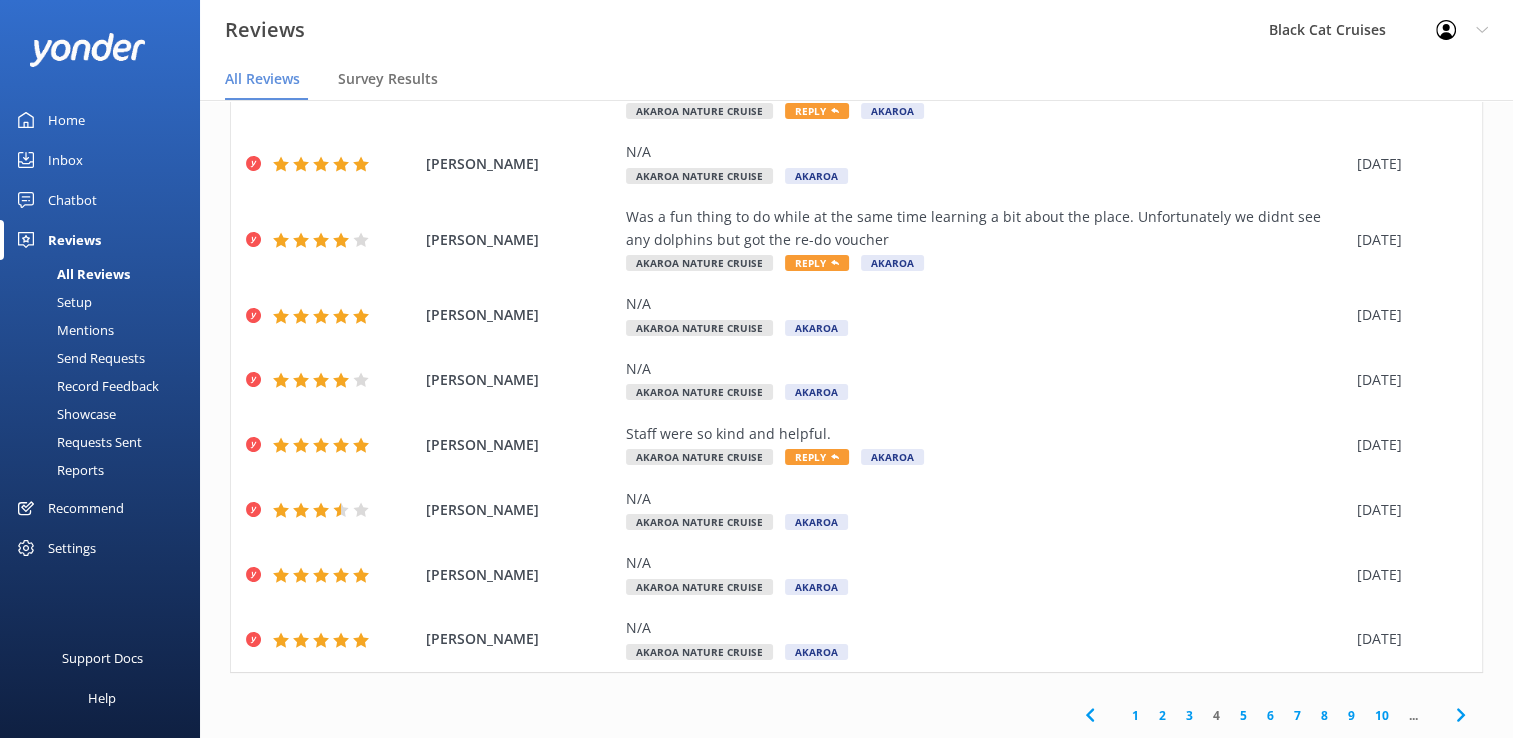 click on "5" at bounding box center (1243, 715) 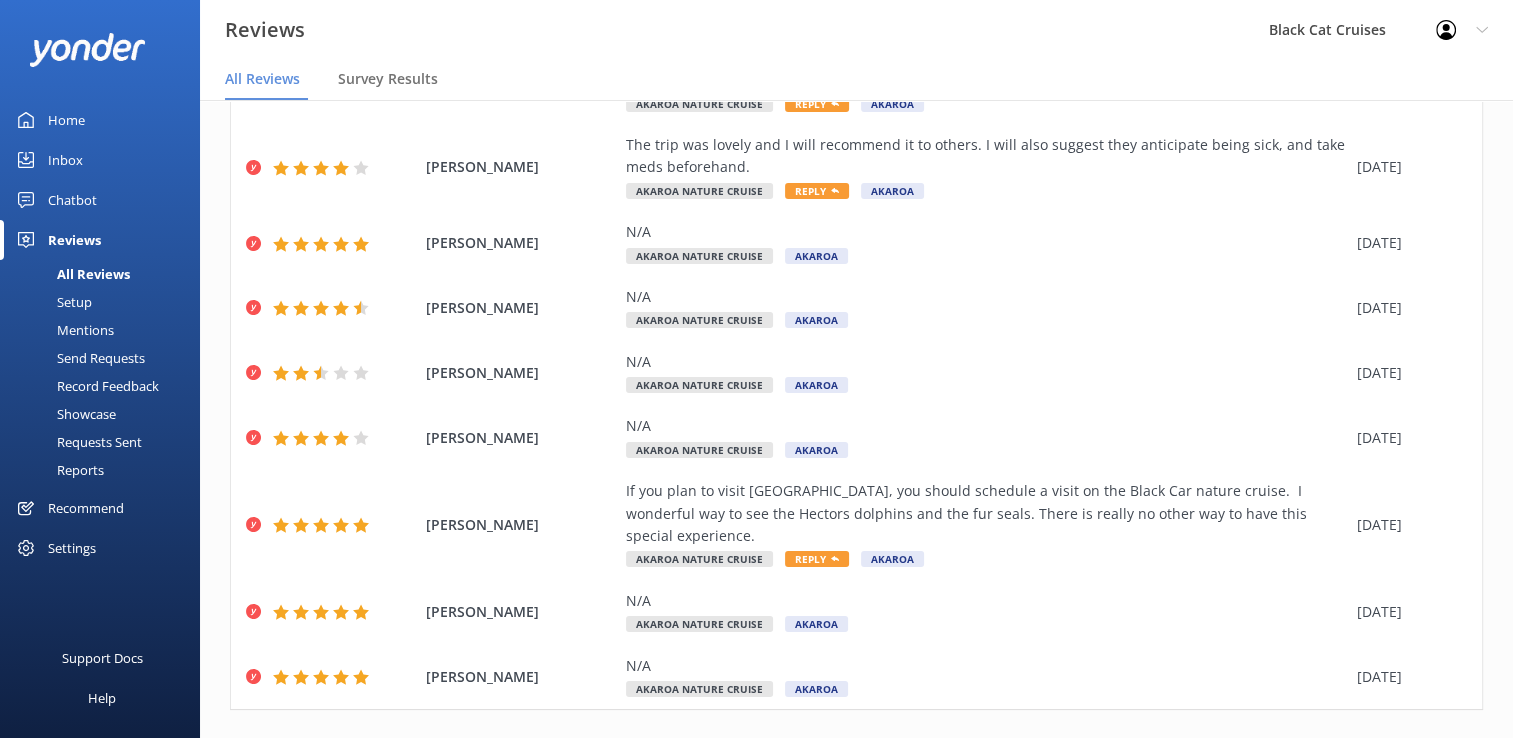 scroll, scrollTop: 316, scrollLeft: 0, axis: vertical 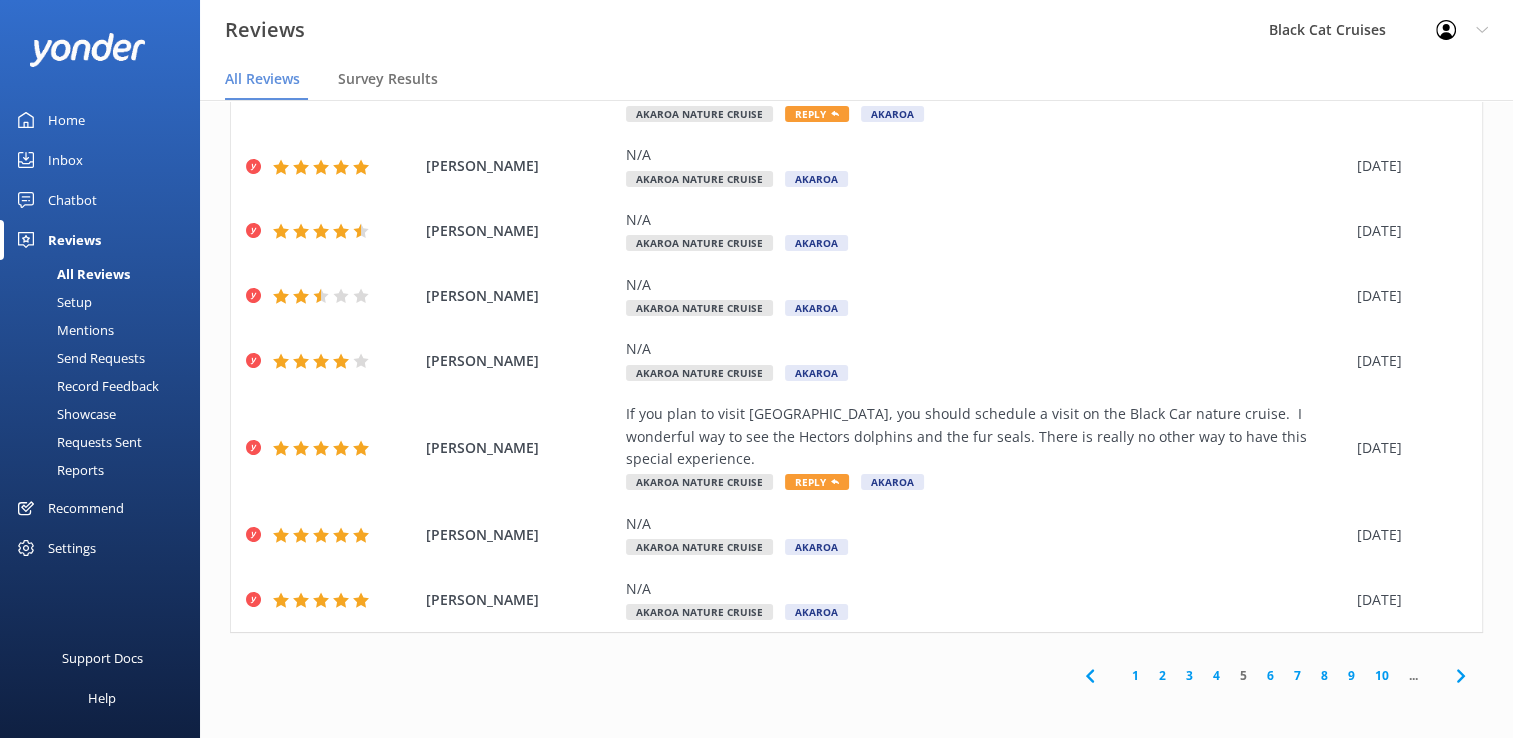 click 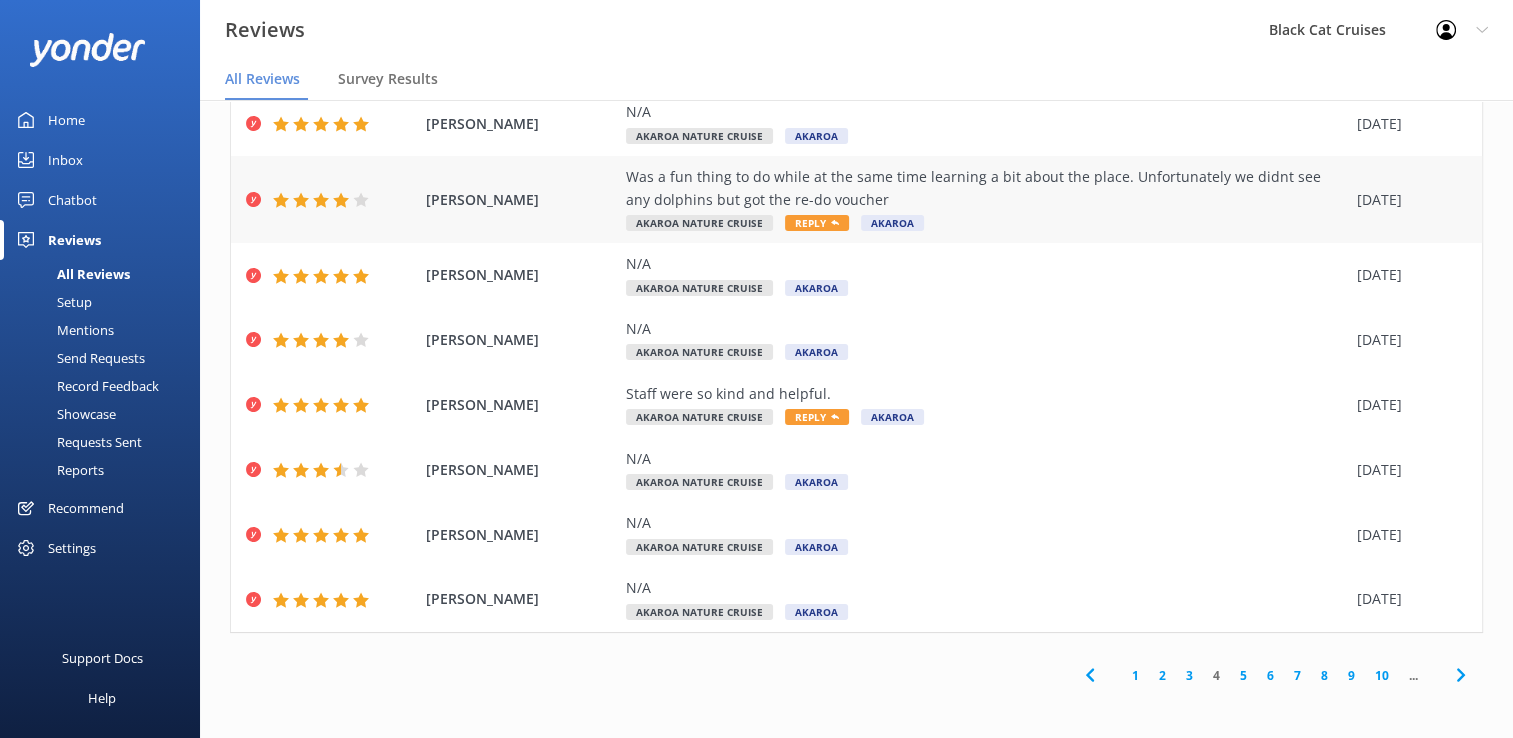 scroll, scrollTop: 316, scrollLeft: 0, axis: vertical 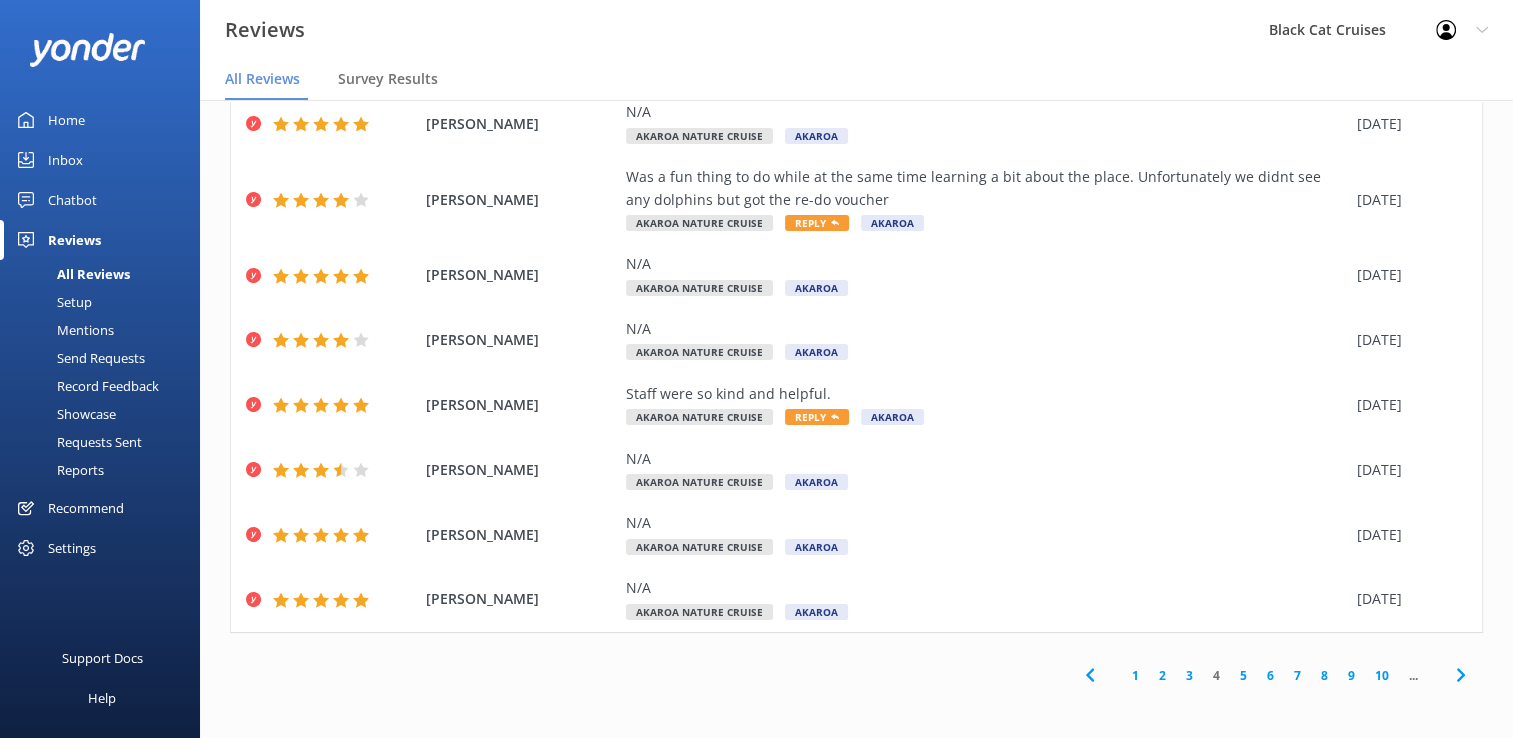 click on "1" at bounding box center [1135, 675] 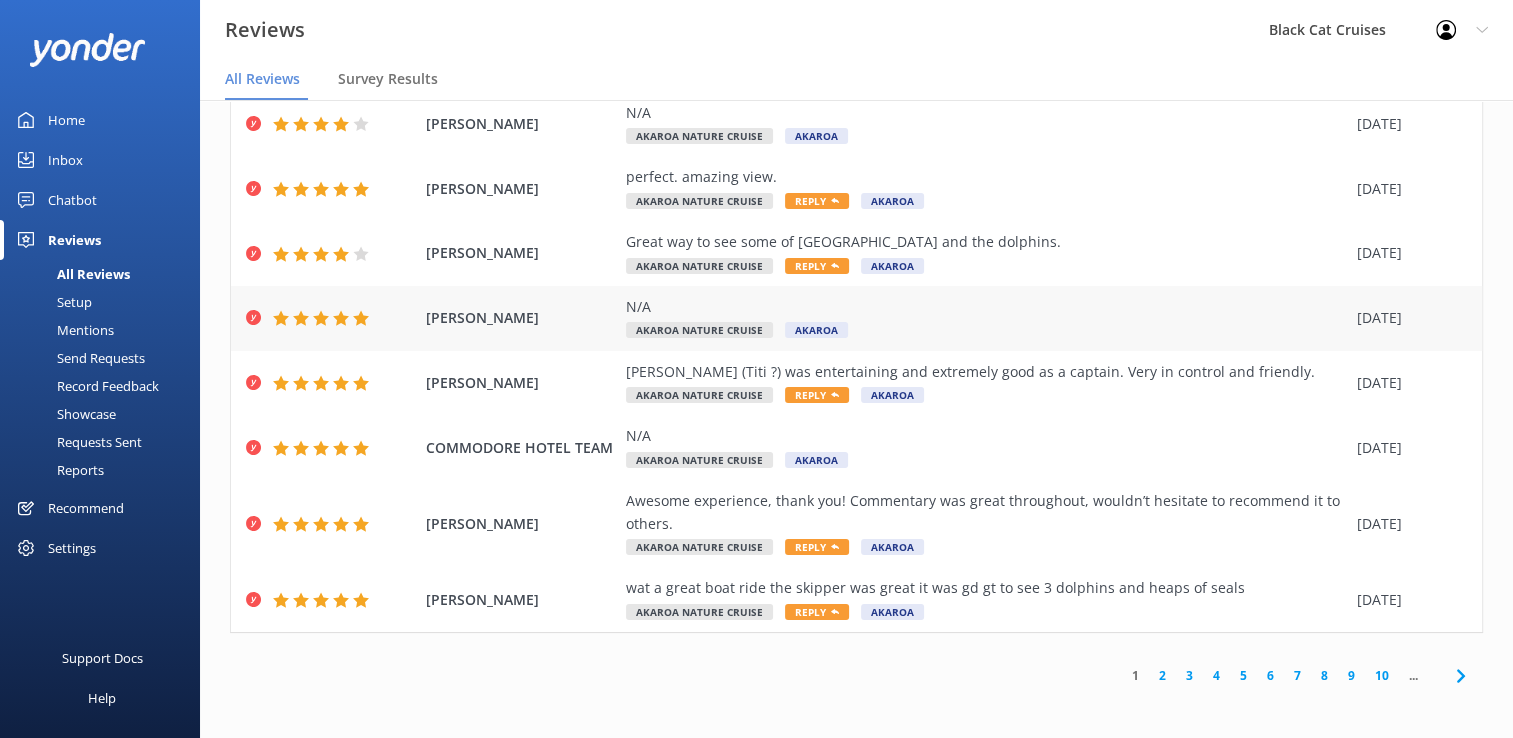 scroll, scrollTop: 272, scrollLeft: 0, axis: vertical 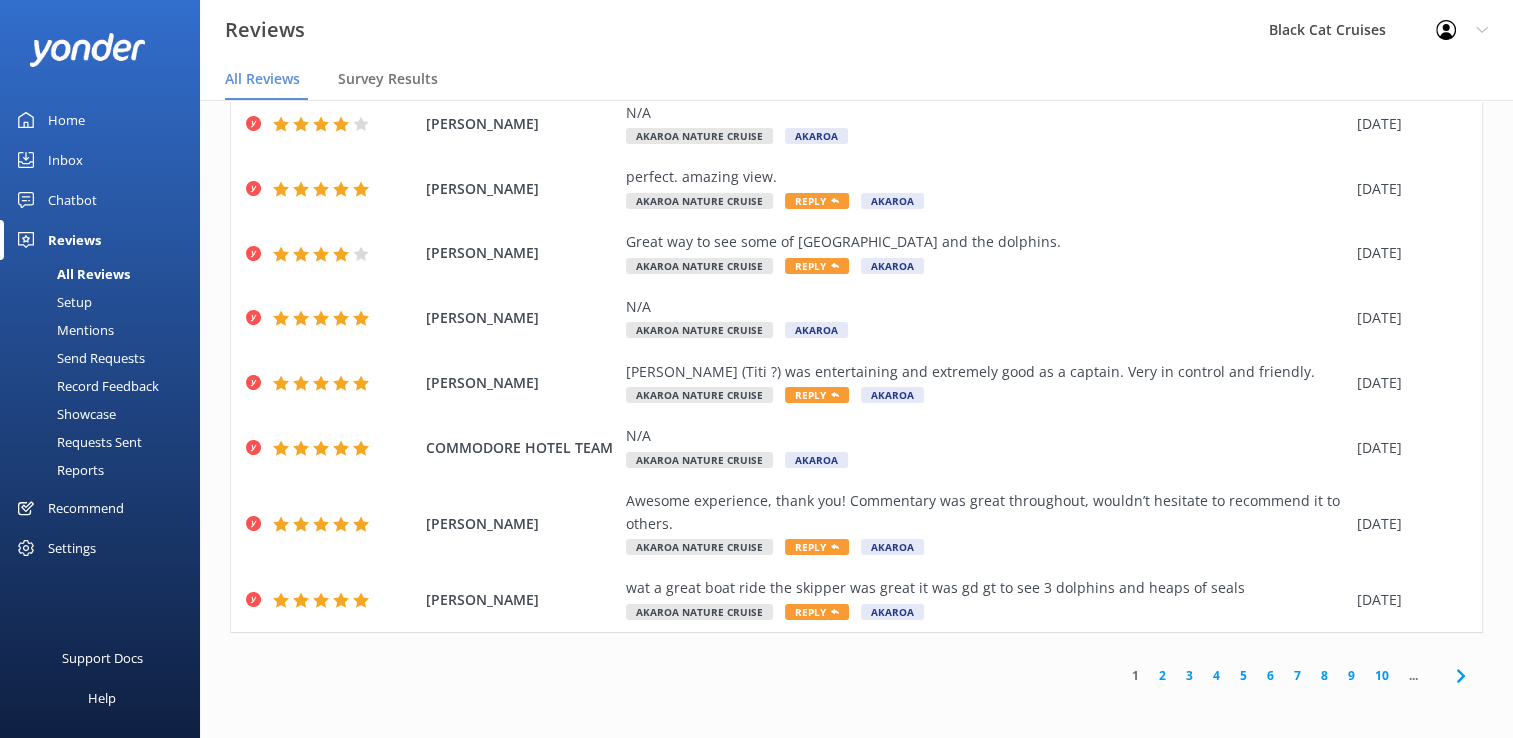 click on "2" at bounding box center [1162, 675] 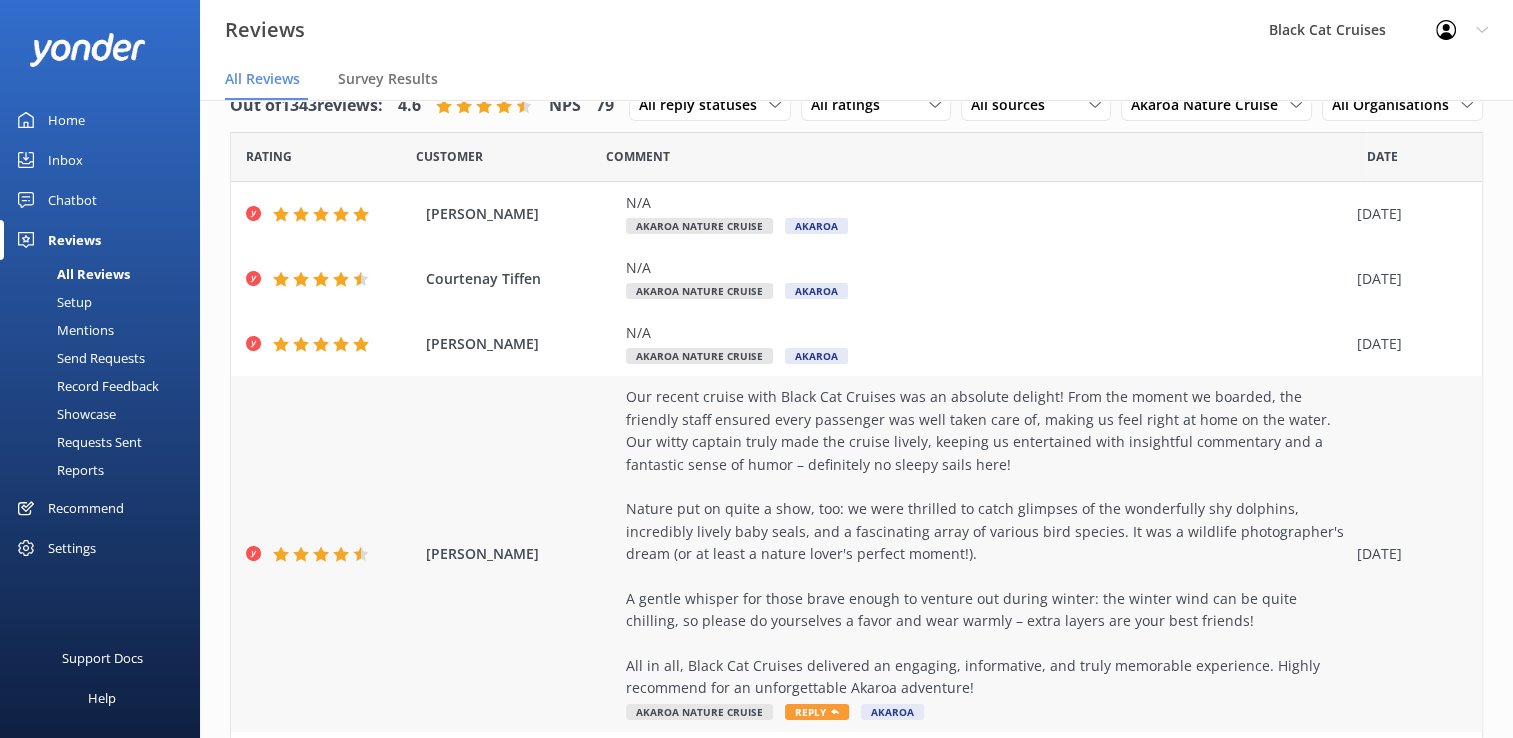 scroll, scrollTop: 100, scrollLeft: 0, axis: vertical 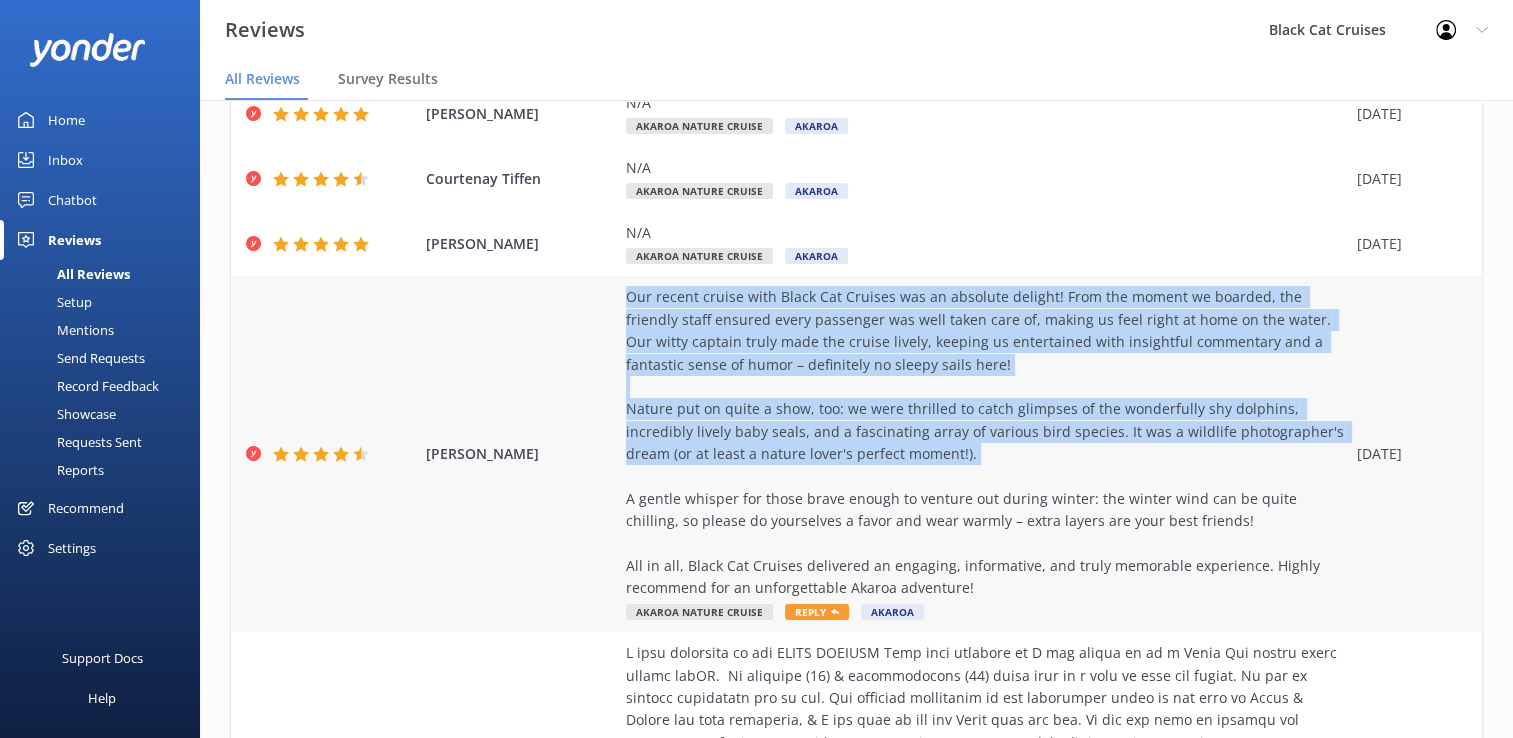 drag, startPoint x: 623, startPoint y: 345, endPoint x: 985, endPoint y: 518, distance: 401.21442 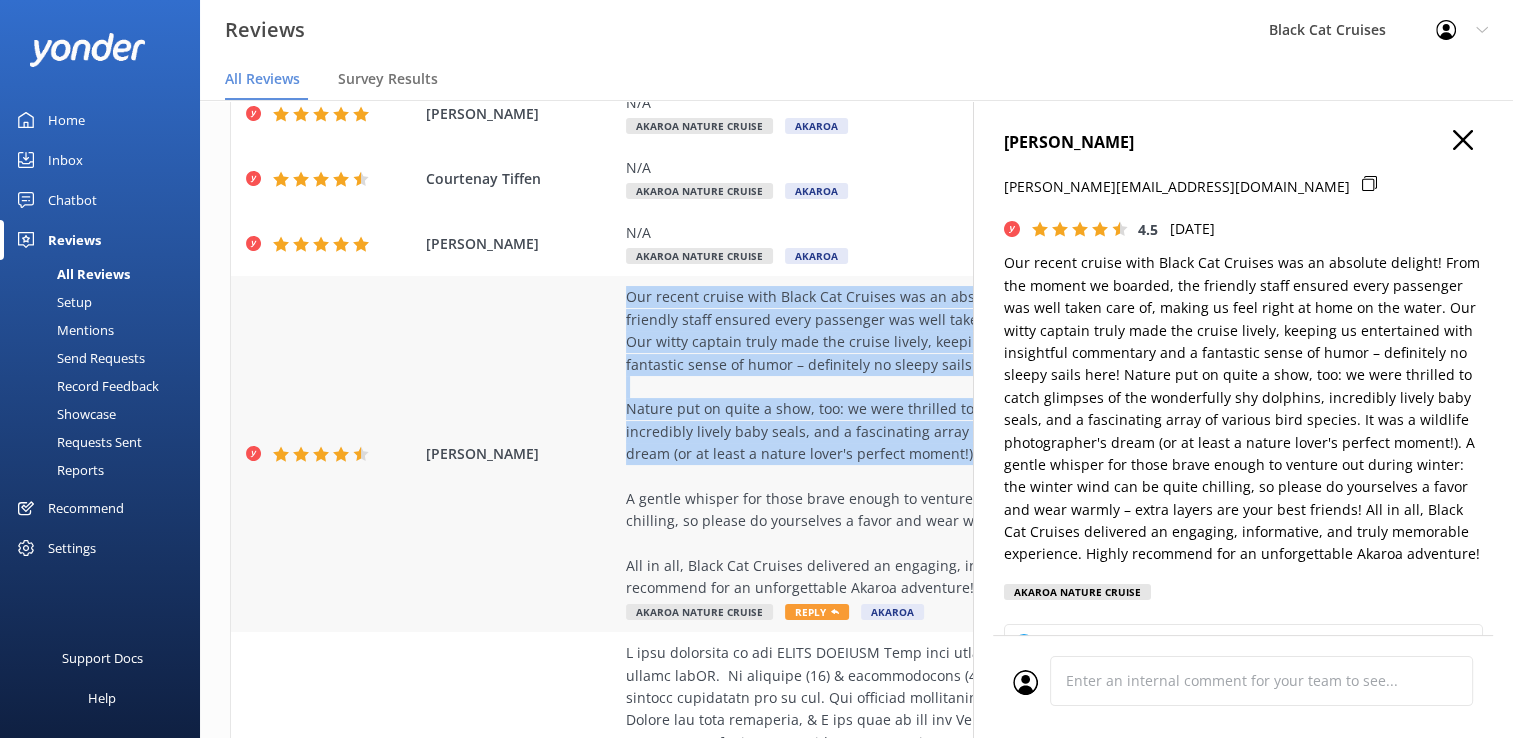 type on "Thank you so much for your wonderful review, [PERSON_NAME]! We’re delighted to hear you enjoyed your cruise and appreciated our crew’s hospitality and humor. It’s fantastic that you were able to spot so much wildlife—those moments are always special! Thank you also for the helpful tip about dressing warmly in winter. We truly appreciate your recommendation and hope to welcome you aboard again soon for another memorable adventure!" 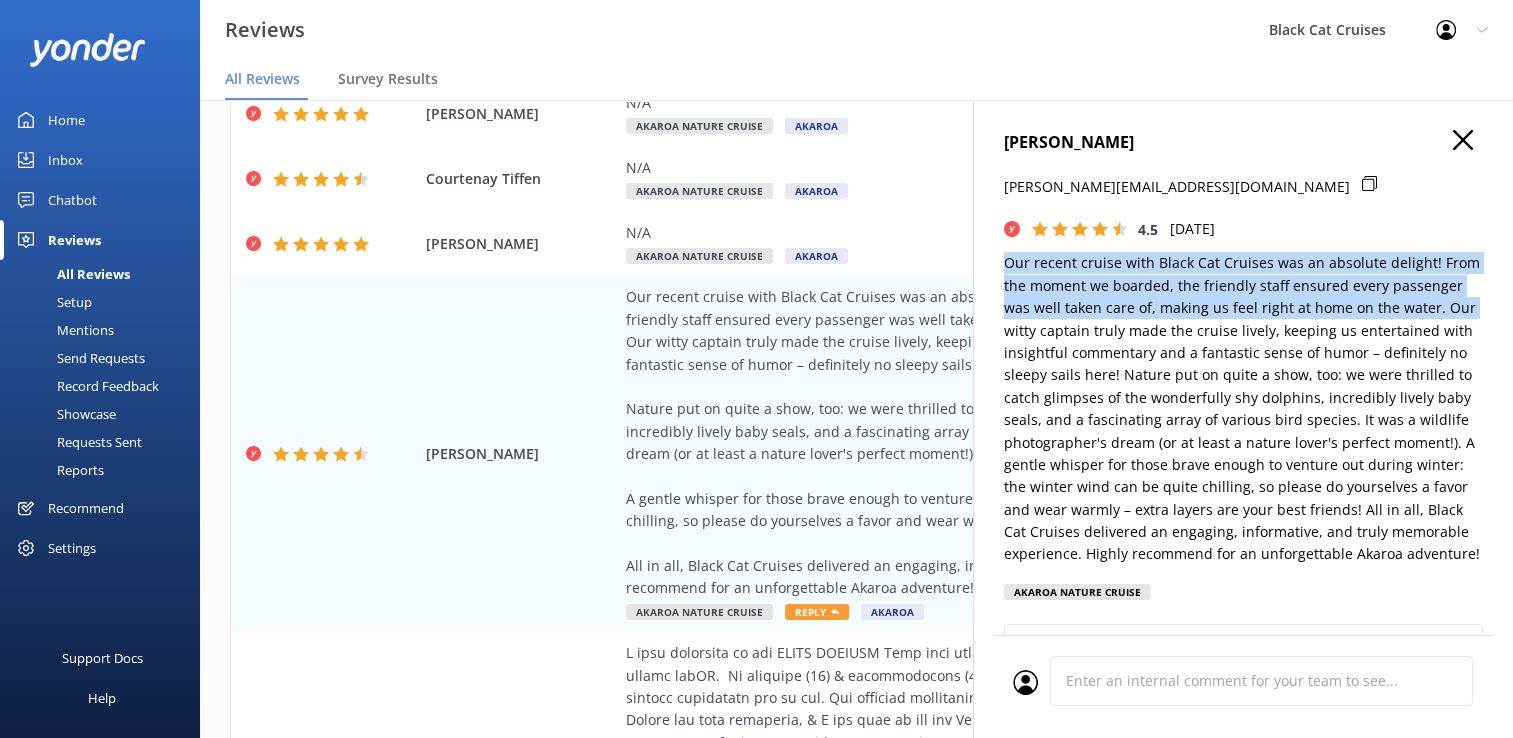 drag, startPoint x: 1004, startPoint y: 261, endPoint x: 1008, endPoint y: 322, distance: 61.13101 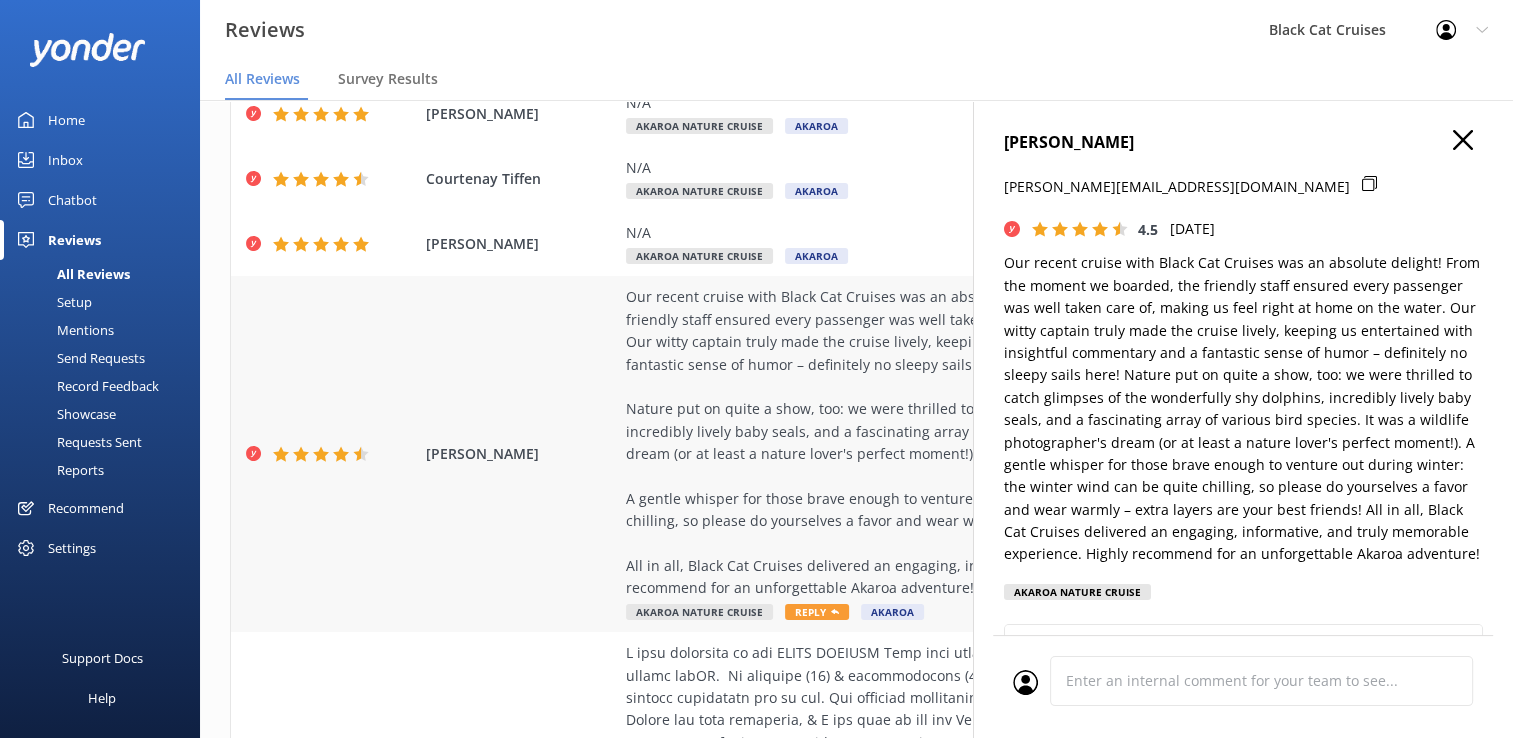 click on "Our recent cruise with Black Cat Cruises was an absolute delight! From the moment we boarded, the friendly staff ensured every passenger was well taken care of, making us feel right at home on the water. Our witty captain truly made the cruise lively, keeping us entertained with insightful commentary and a fantastic sense of humor – definitely no sleepy sails here!
Nature put on quite a show, too: we were thrilled to catch glimpses of the wonderfully shy dolphins, incredibly lively baby seals, and a fascinating array of various bird species. It was a wildlife photographer's dream (or at least a nature lover's perfect moment!).
A gentle whisper for those brave enough to venture out during winter: the winter wind can be quite chilling, so please do yourselves a favor and wear warmly – extra layers are your best friends!
All in all, Black Cat Cruises delivered an engaging, informative, and truly memorable experience. Highly recommend for an unforgettable Akaroa adventure!" at bounding box center [986, 442] 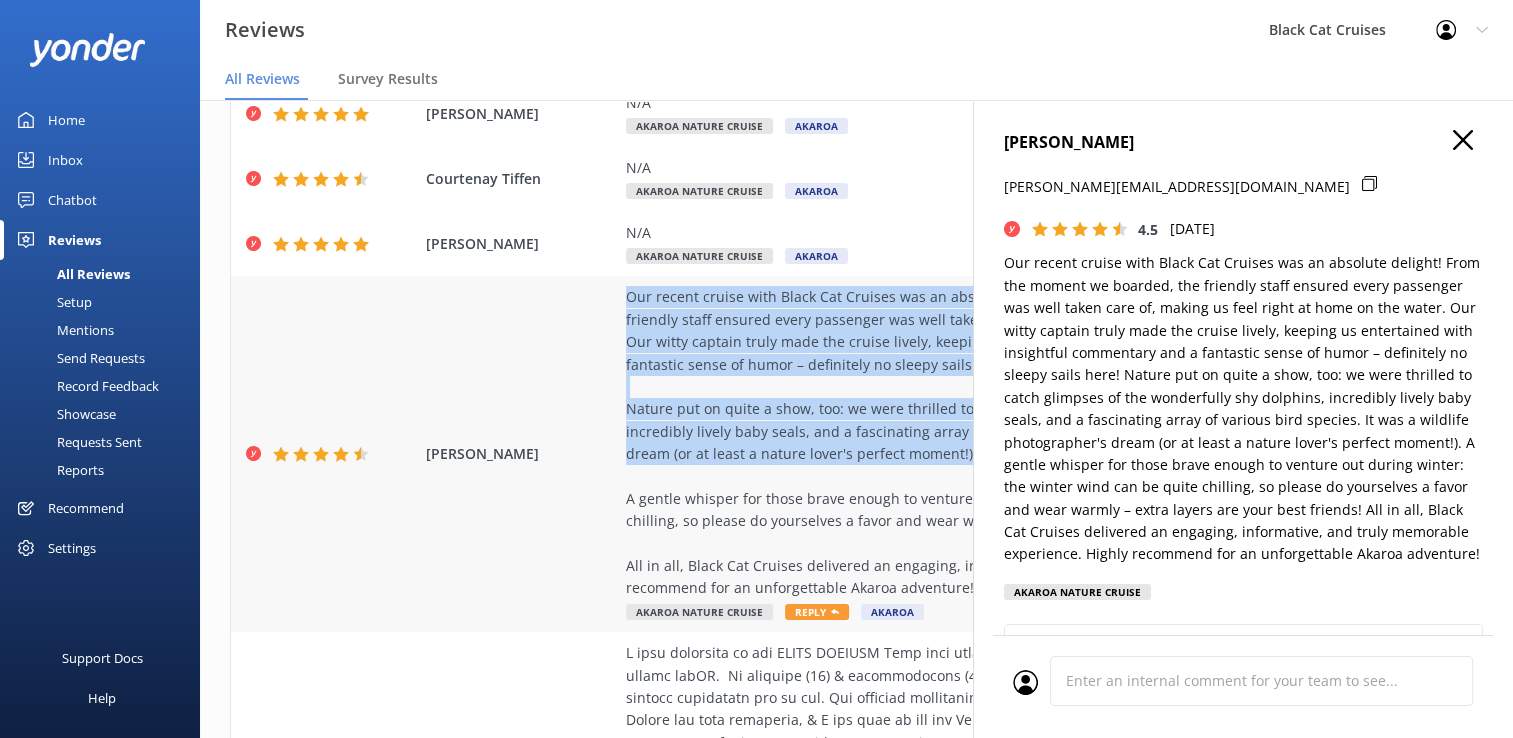 drag, startPoint x: 626, startPoint y: 346, endPoint x: 969, endPoint y: 506, distance: 378.48248 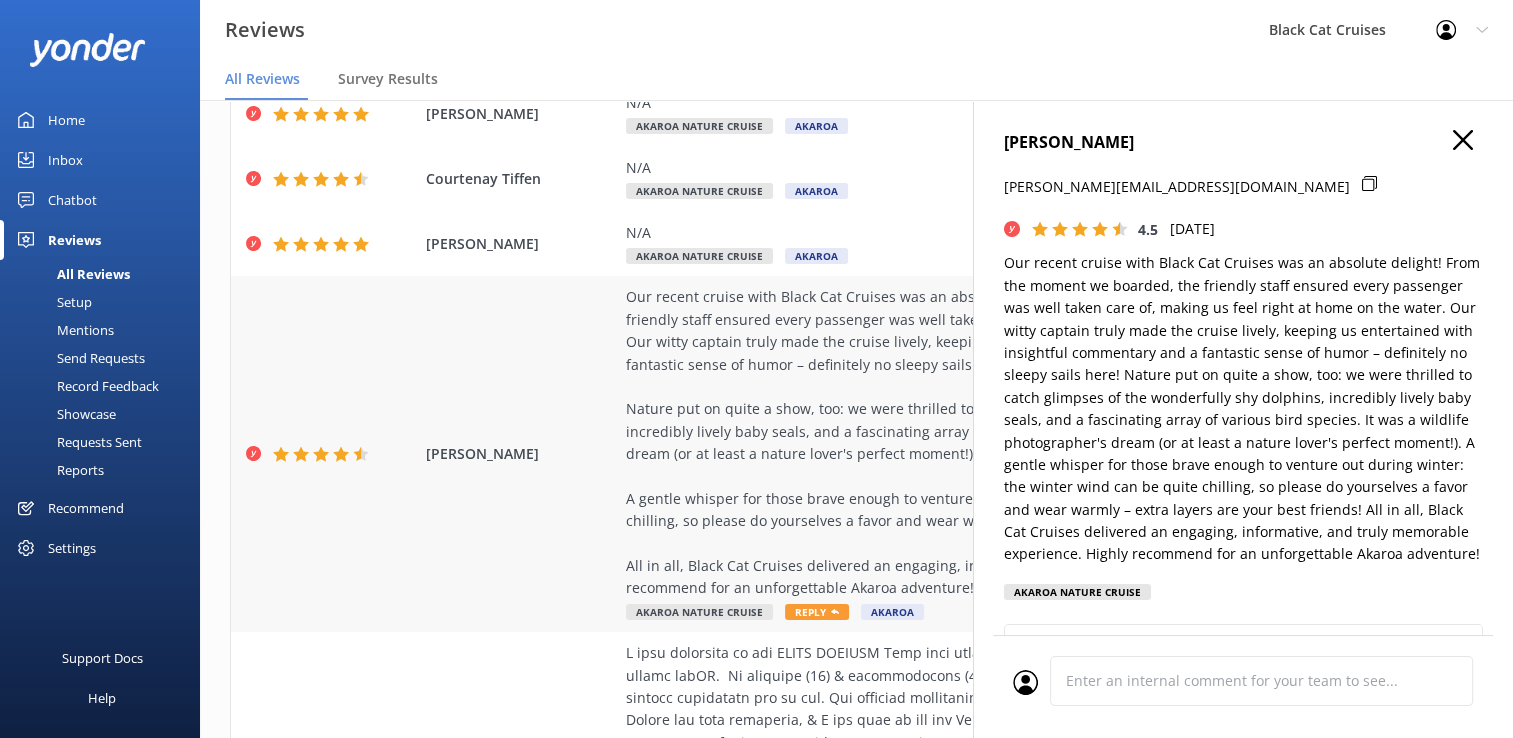 click on "[PERSON_NAME] Our recent cruise with Black Cat Cruises was an absolute delight! From the moment we boarded, the friendly staff ensured every passenger was well taken care of, making us feel right at home on the water. Our witty captain truly made the cruise lively, keeping us entertained with insightful commentary and a fantastic sense of humor – definitely no sleepy sails here!
Nature put on quite a show, too: we were thrilled to catch glimpses of the wonderfully shy dolphins, incredibly lively baby seals, and a fascinating array of various bird species. It was a wildlife photographer's dream (or at least a nature lover's perfect moment!).
A gentle whisper for those brave enough to venture out during winter: the winter wind can be quite chilling, so please do yourselves a favor and wear warmly – extra layers are your best friends!
All in all, Black Cat Cruises delivered an engaging, informative, and truly memorable experience. Highly recommend for an unforgettable Akaroa adventure! Akaroa Nature Cruise" at bounding box center (856, 454) 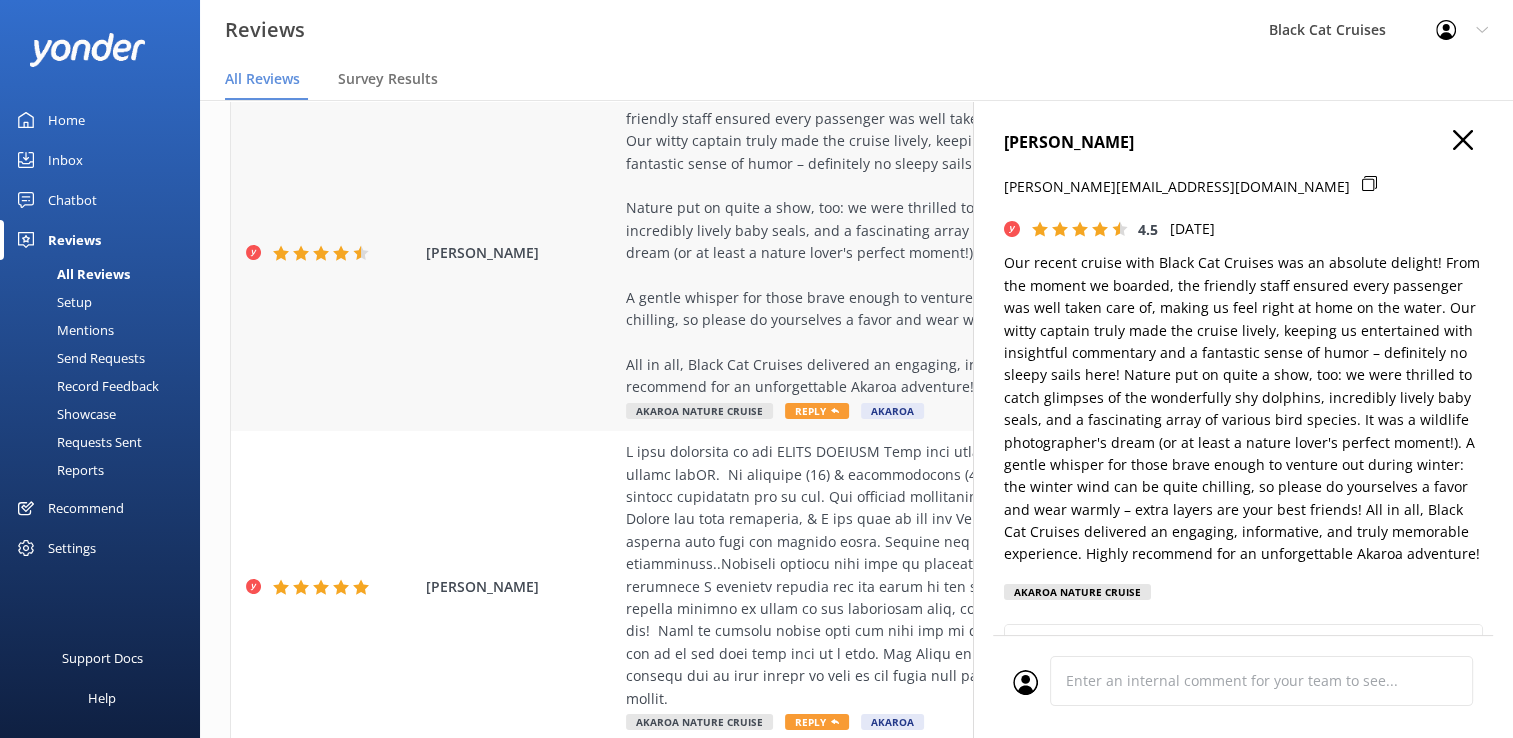 scroll, scrollTop: 400, scrollLeft: 0, axis: vertical 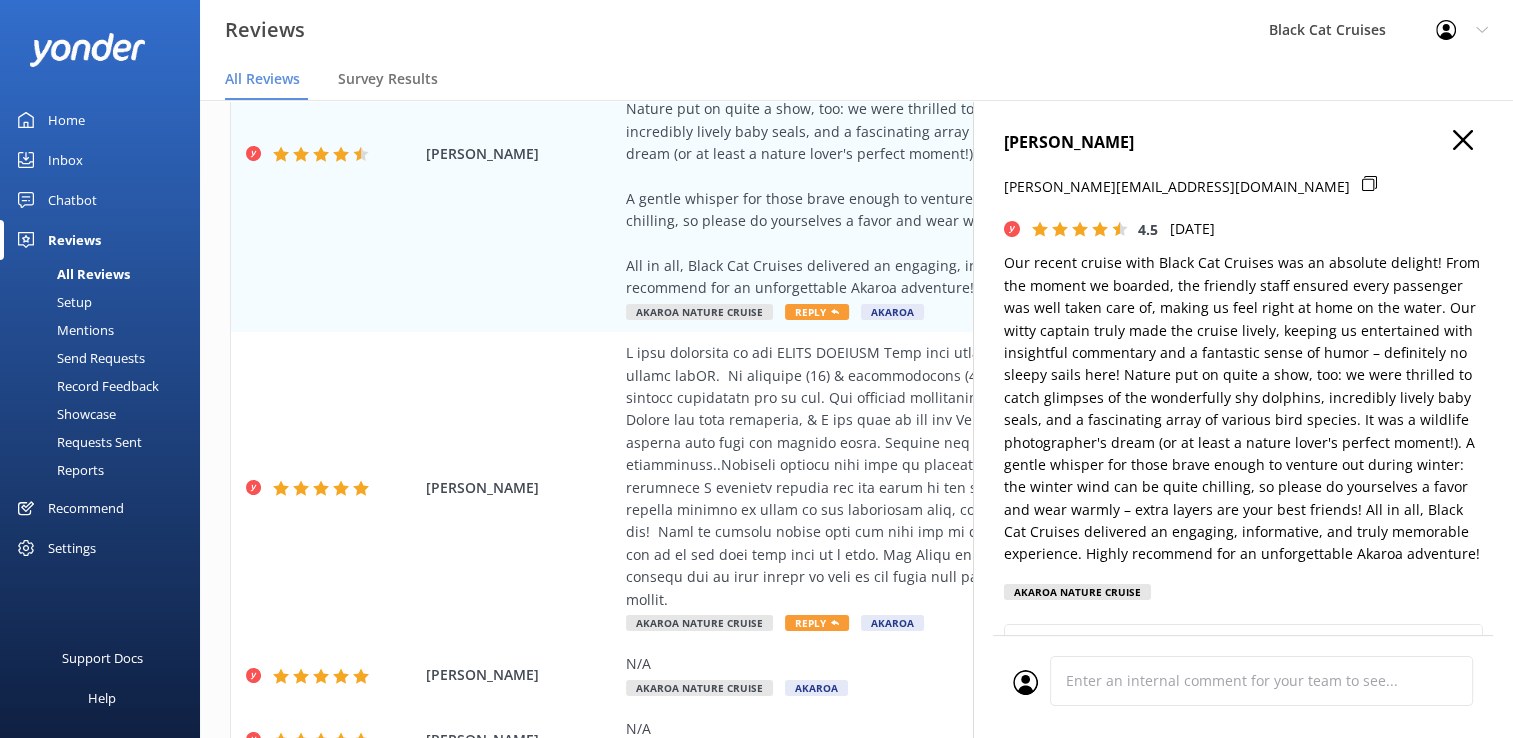 click 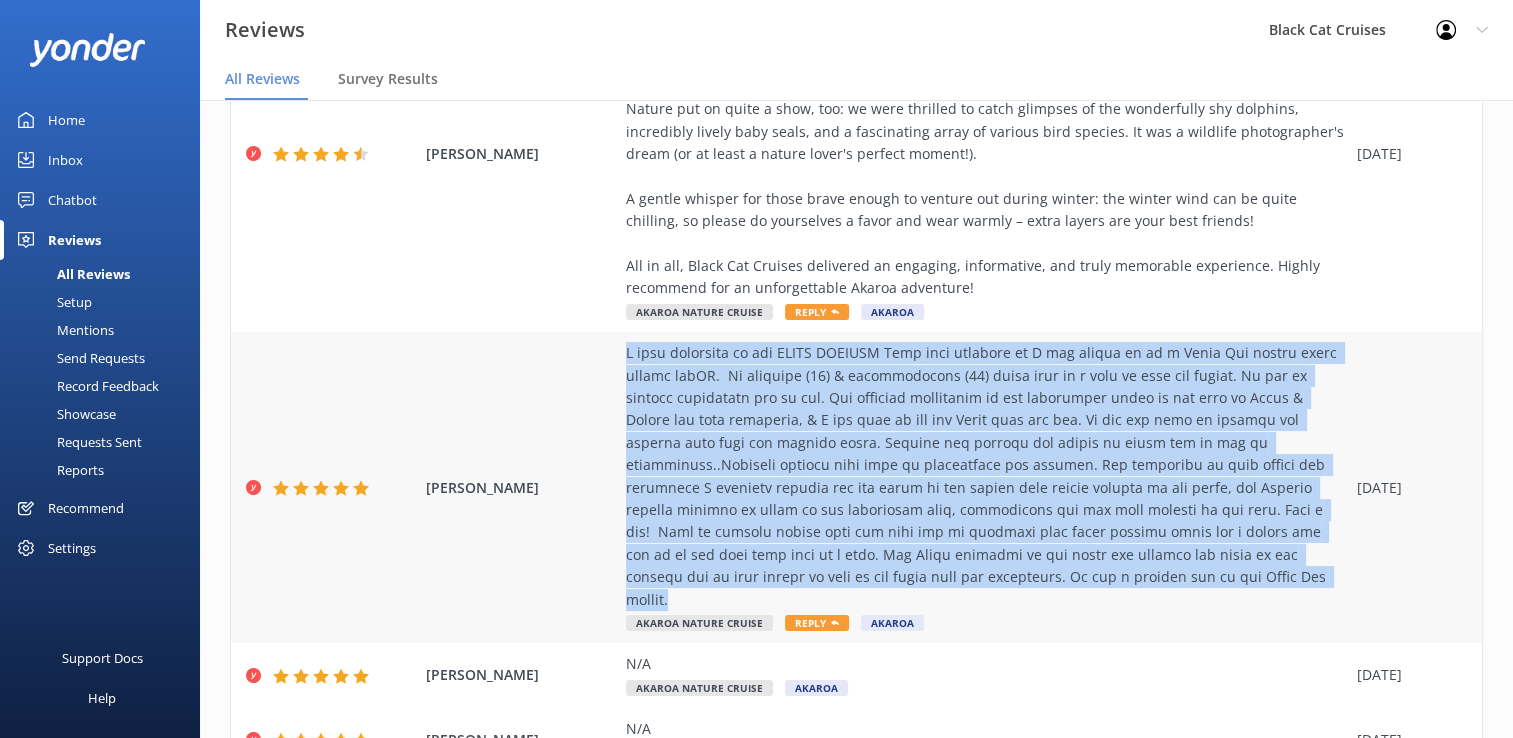 drag, startPoint x: 627, startPoint y: 402, endPoint x: 1261, endPoint y: 630, distance: 673.7507 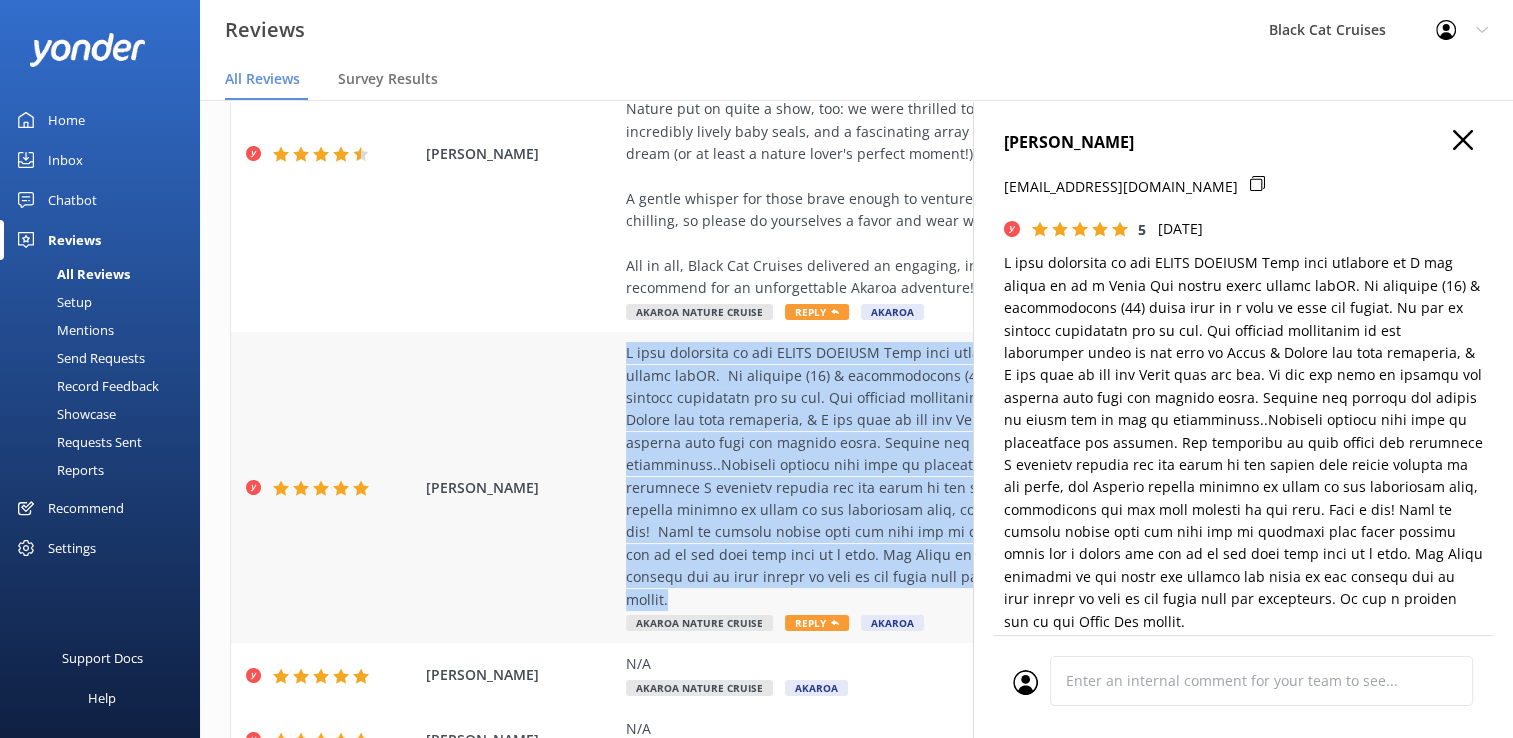 type on "Thank you so much for your wonderful review, [PERSON_NAME]! We’re thrilled to hear that you and your grandchildren had such a memorable experience with us, and that you got to see the [PERSON_NAME]’s dolphins up close—what a special moment! We’re glad our crew made you feel welcome and that everyone enjoyed the historical commentary and wildlife. We hope to welcome you back on board again soon for another adventure!" 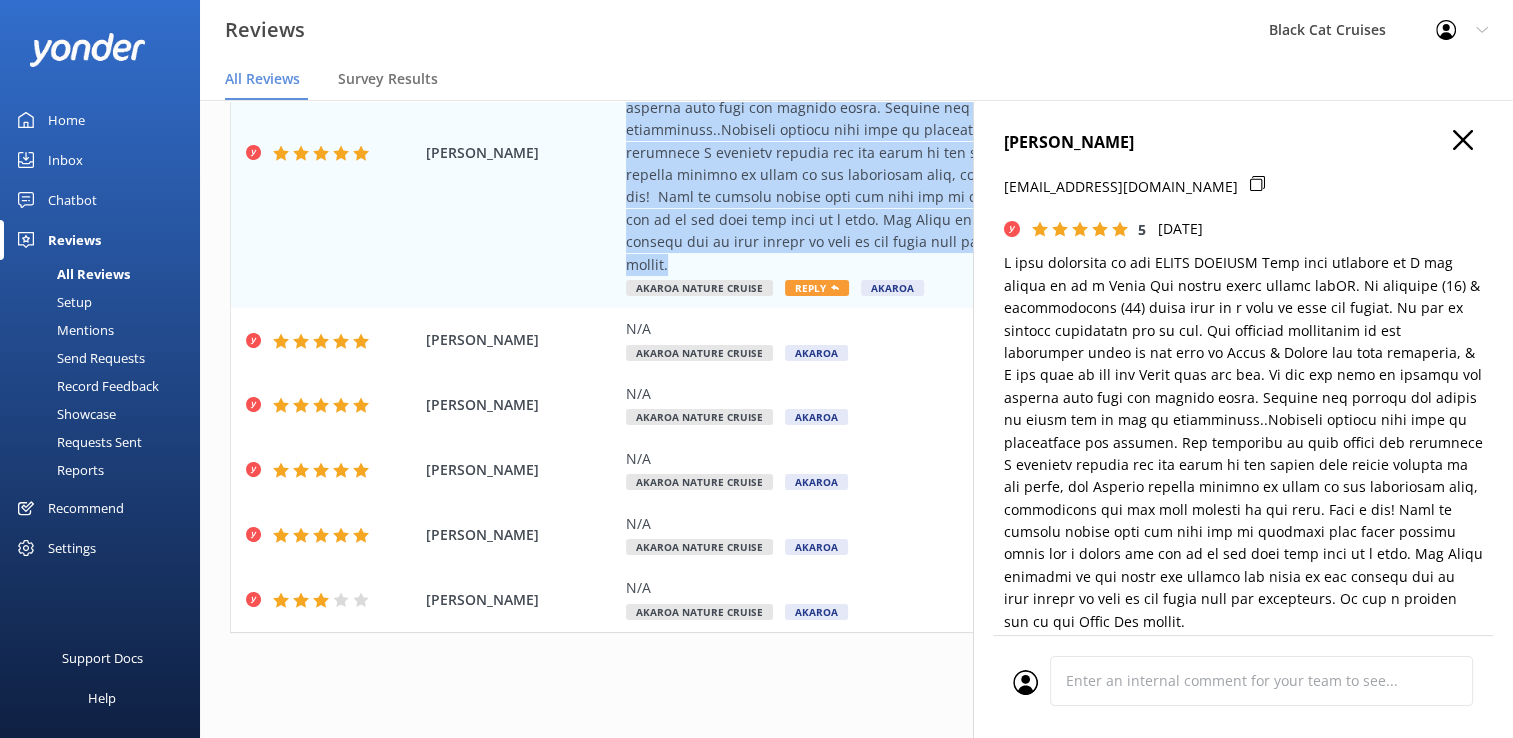 scroll, scrollTop: 764, scrollLeft: 0, axis: vertical 